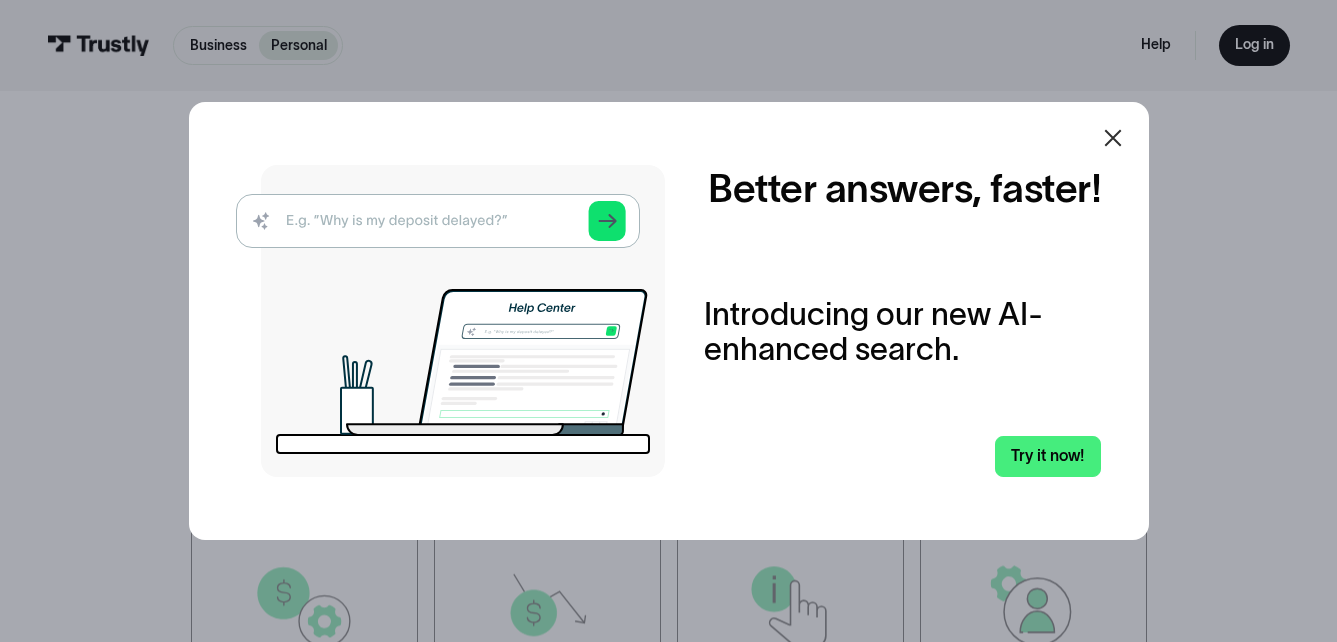 scroll, scrollTop: 0, scrollLeft: 0, axis: both 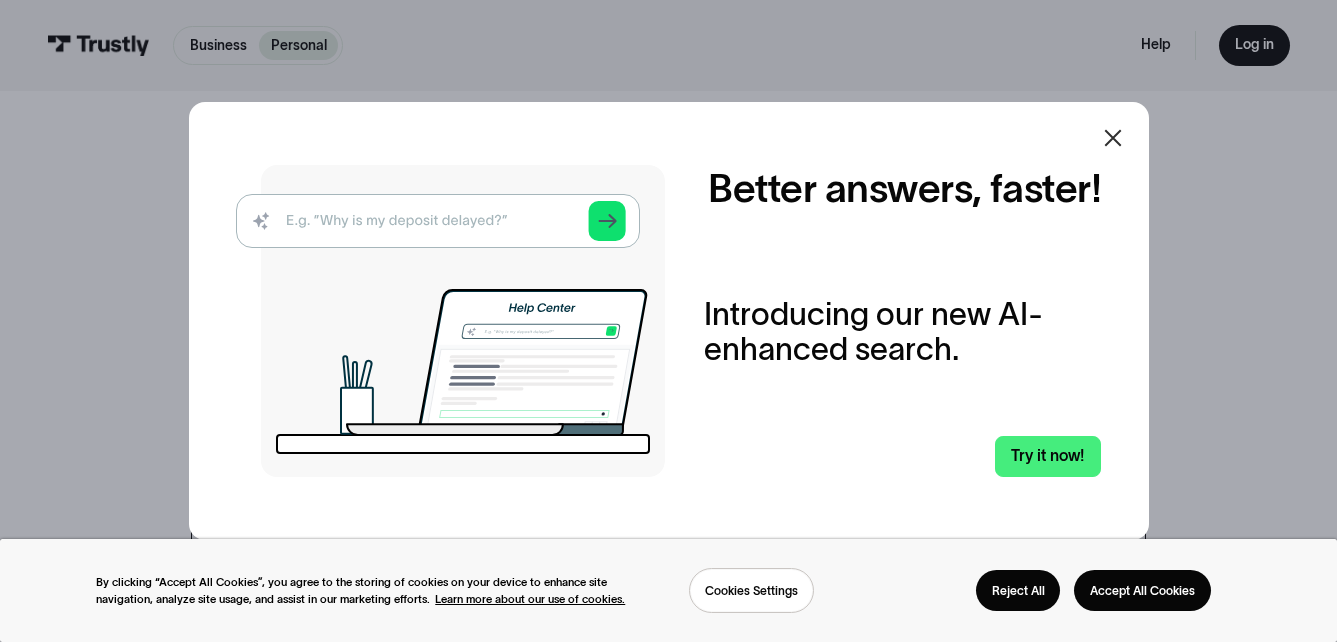 click 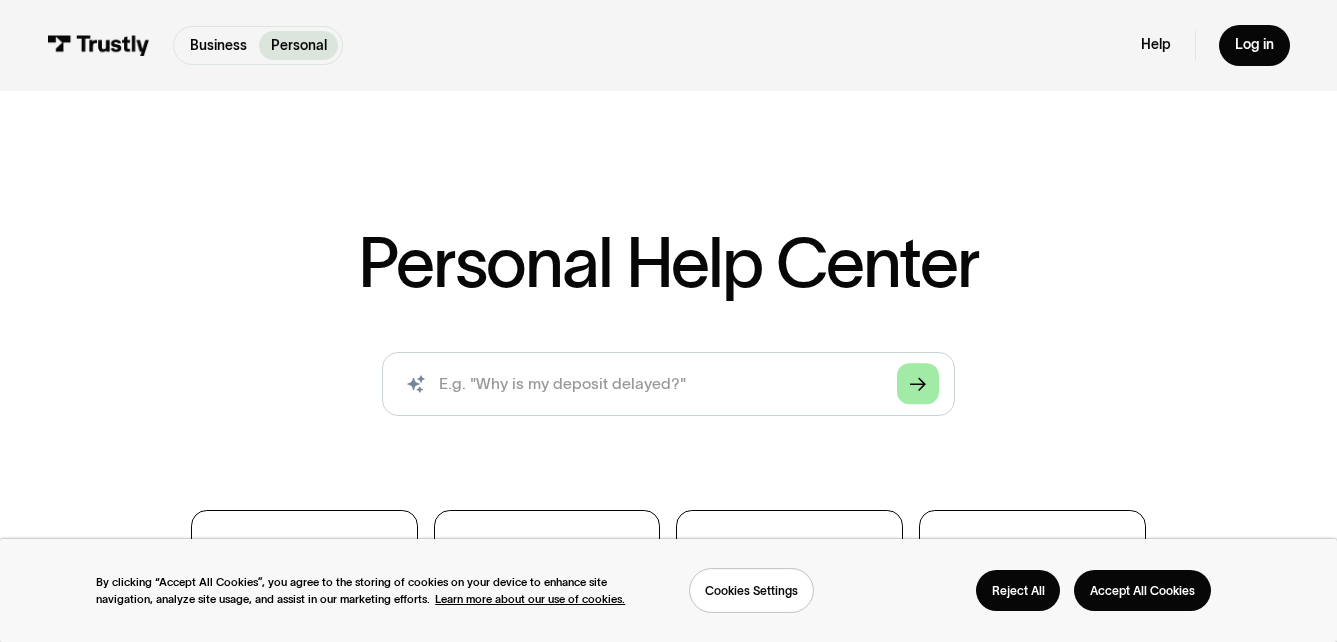 click on "Arrow Right" 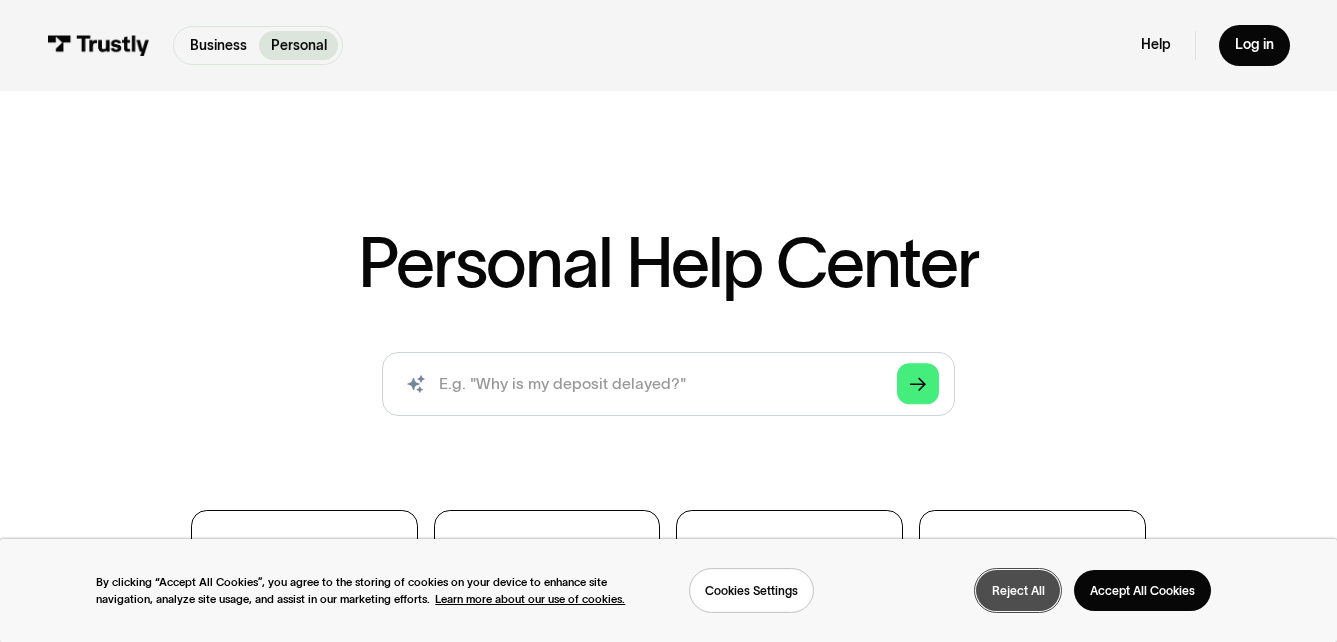 click on "Reject All" at bounding box center (1018, 590) 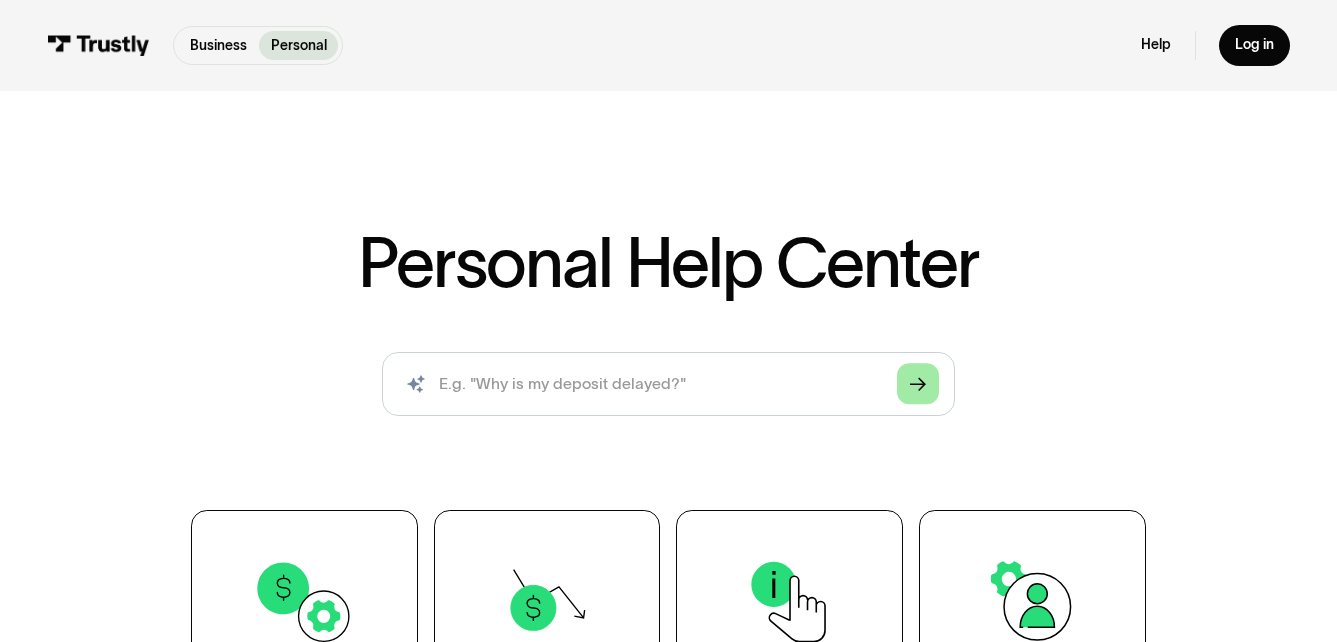click on "Arrow Right" at bounding box center [918, 384] 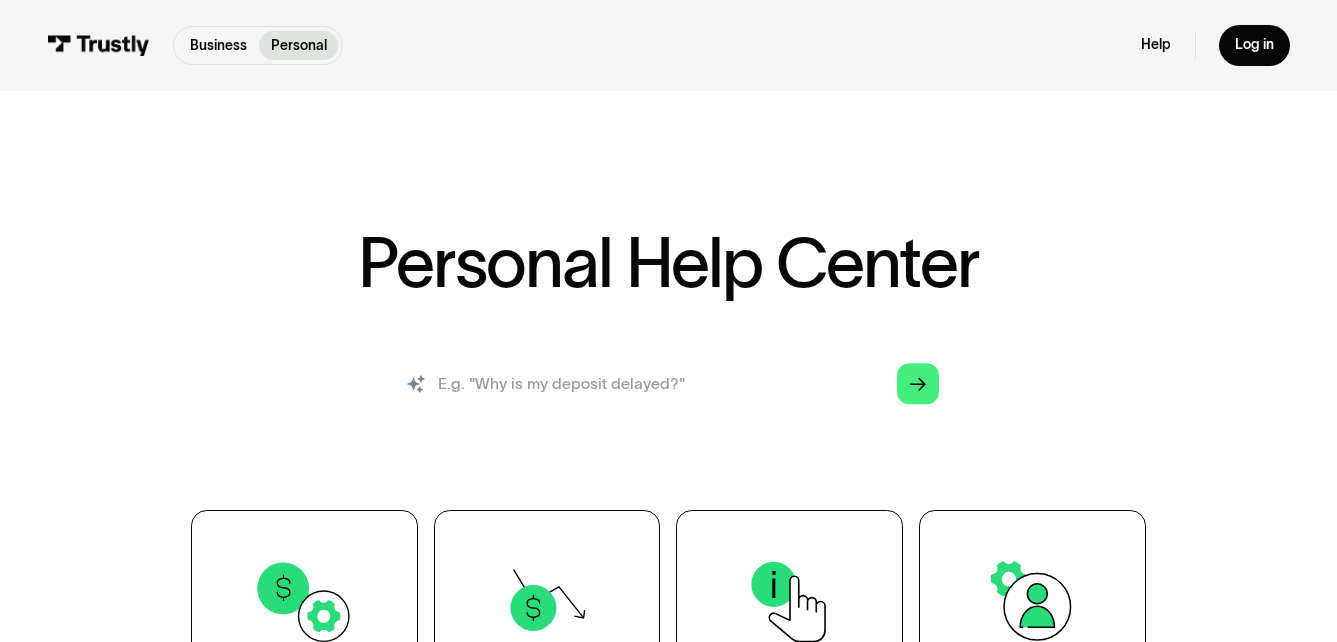 click at bounding box center (668, 383) 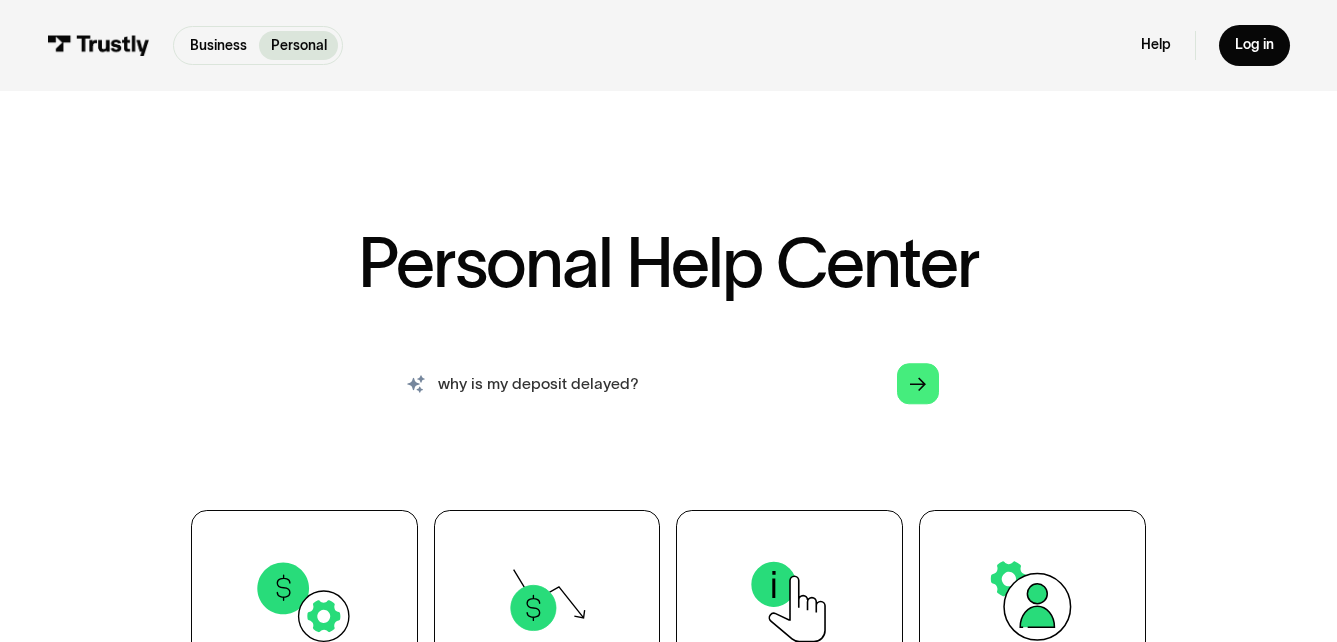 type on "why is my deposit delayed?" 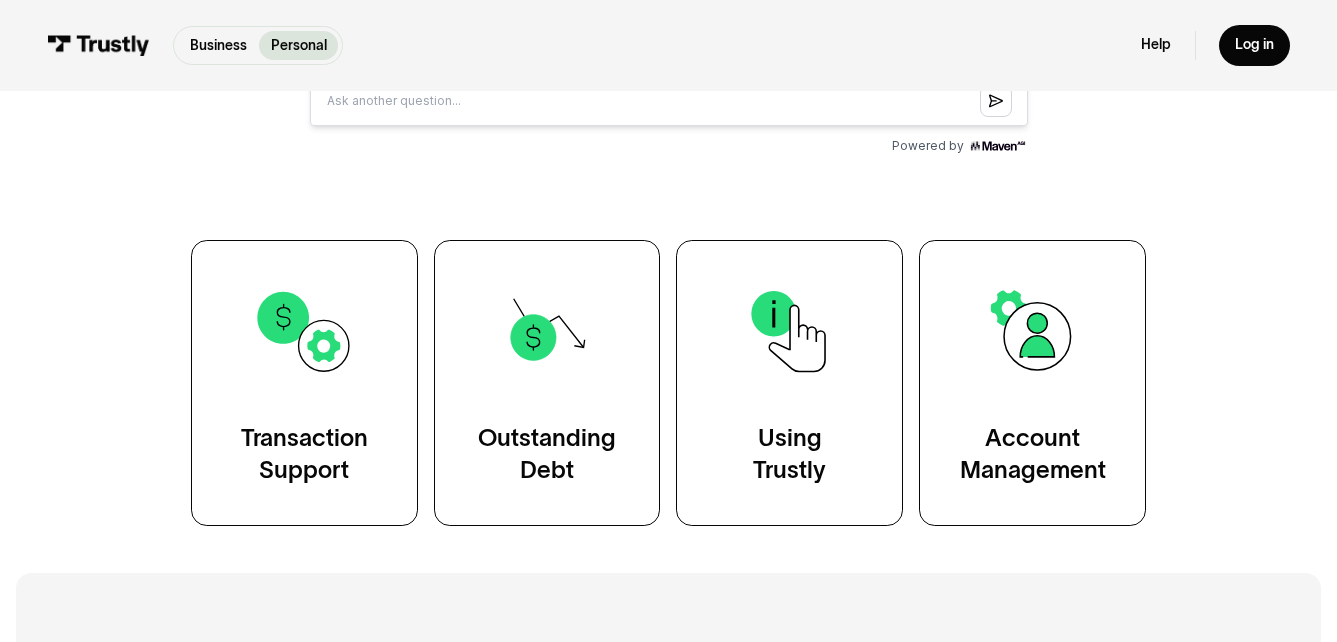 scroll, scrollTop: 800, scrollLeft: 0, axis: vertical 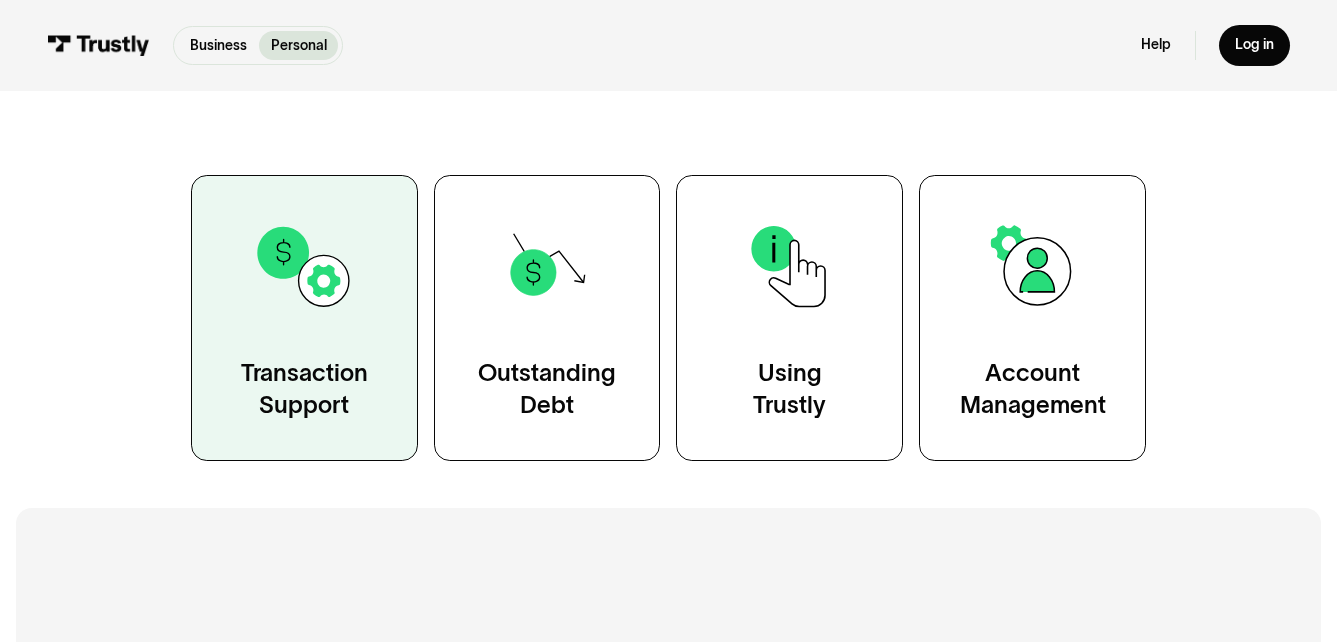 click on "Transaction Support" at bounding box center (304, 318) 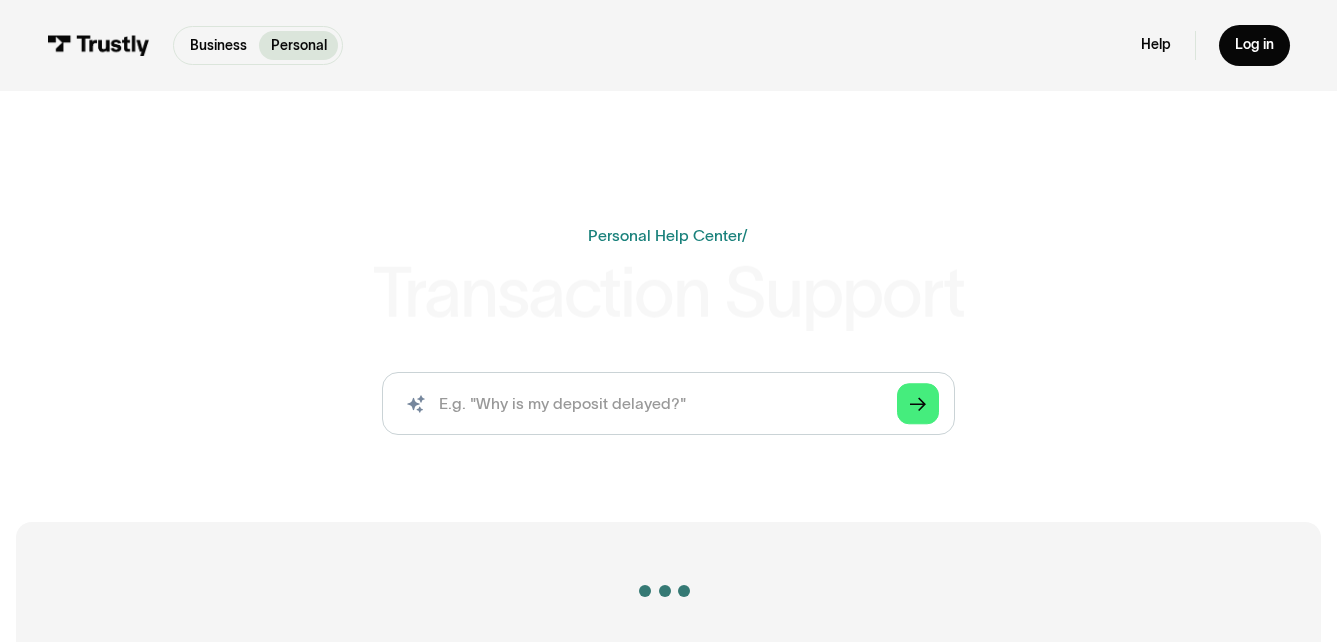 scroll, scrollTop: 0, scrollLeft: 0, axis: both 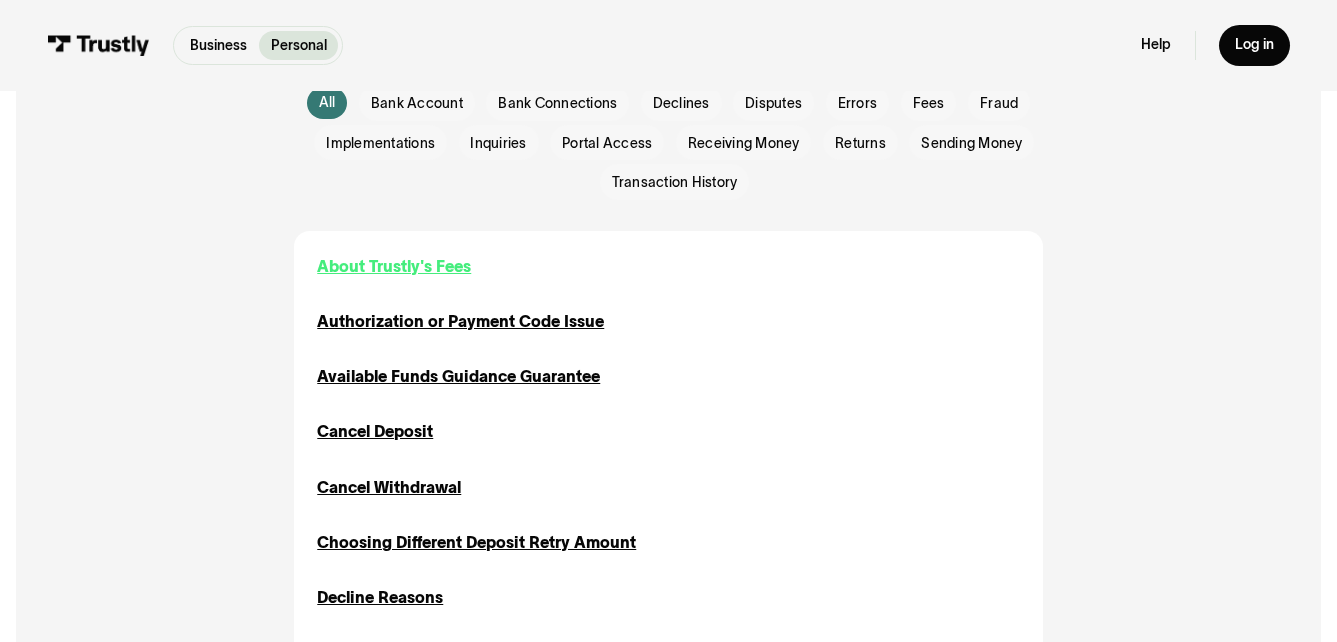 click on "About Trustly's Fees" at bounding box center (394, 267) 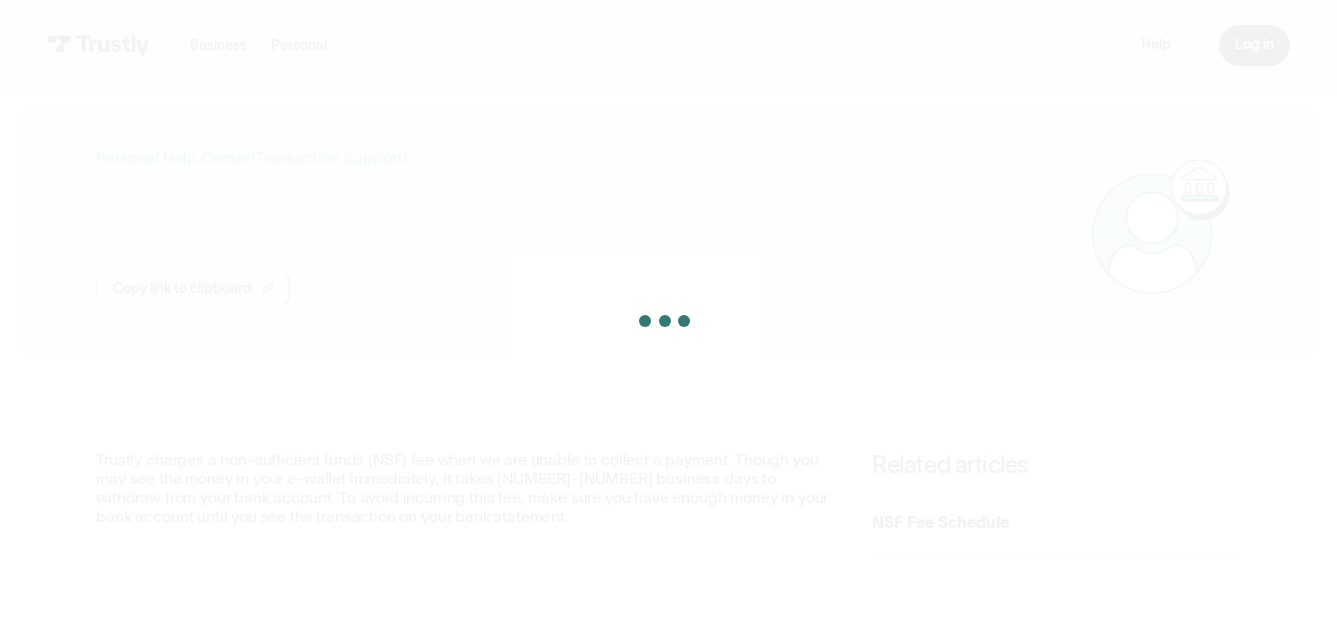 scroll, scrollTop: 0, scrollLeft: 0, axis: both 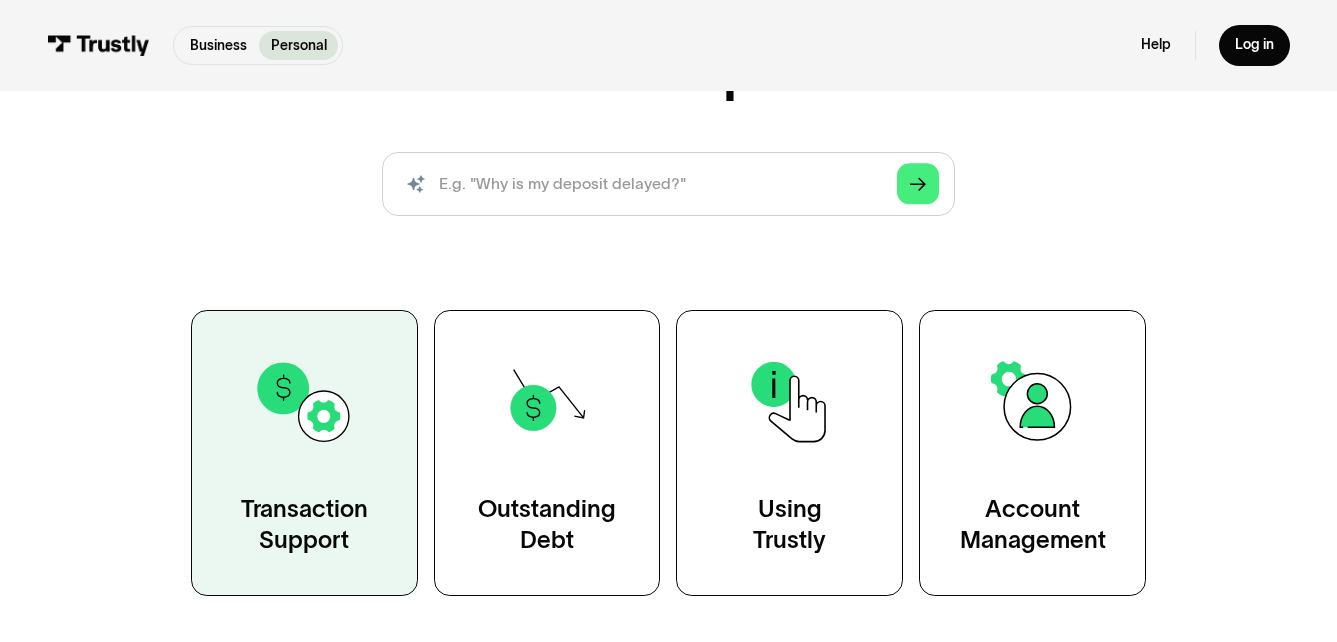 click on "Transaction Support" at bounding box center (304, 524) 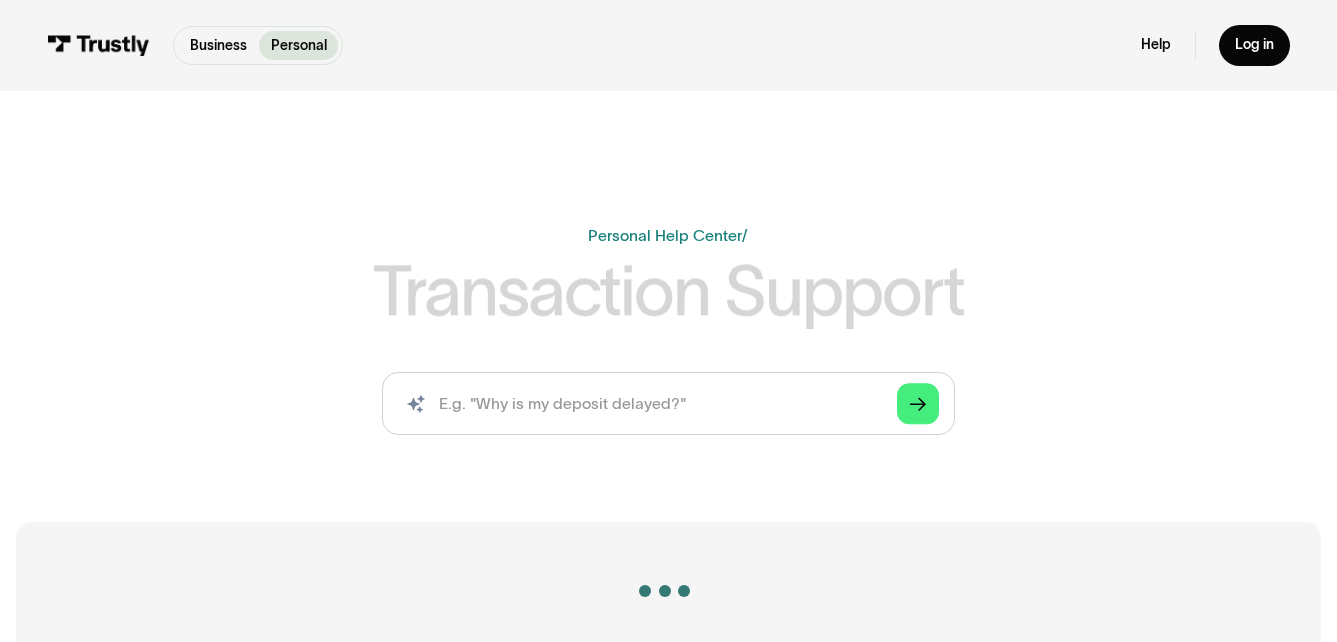 scroll, scrollTop: 0, scrollLeft: 0, axis: both 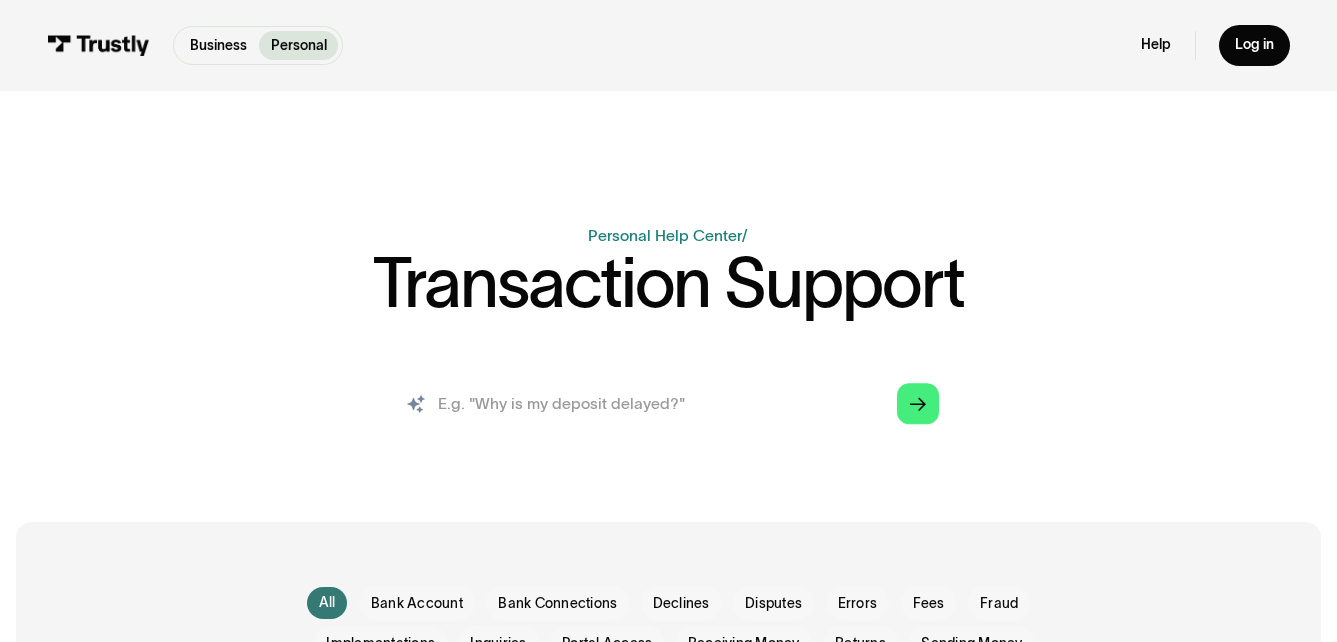 click at bounding box center (668, 403) 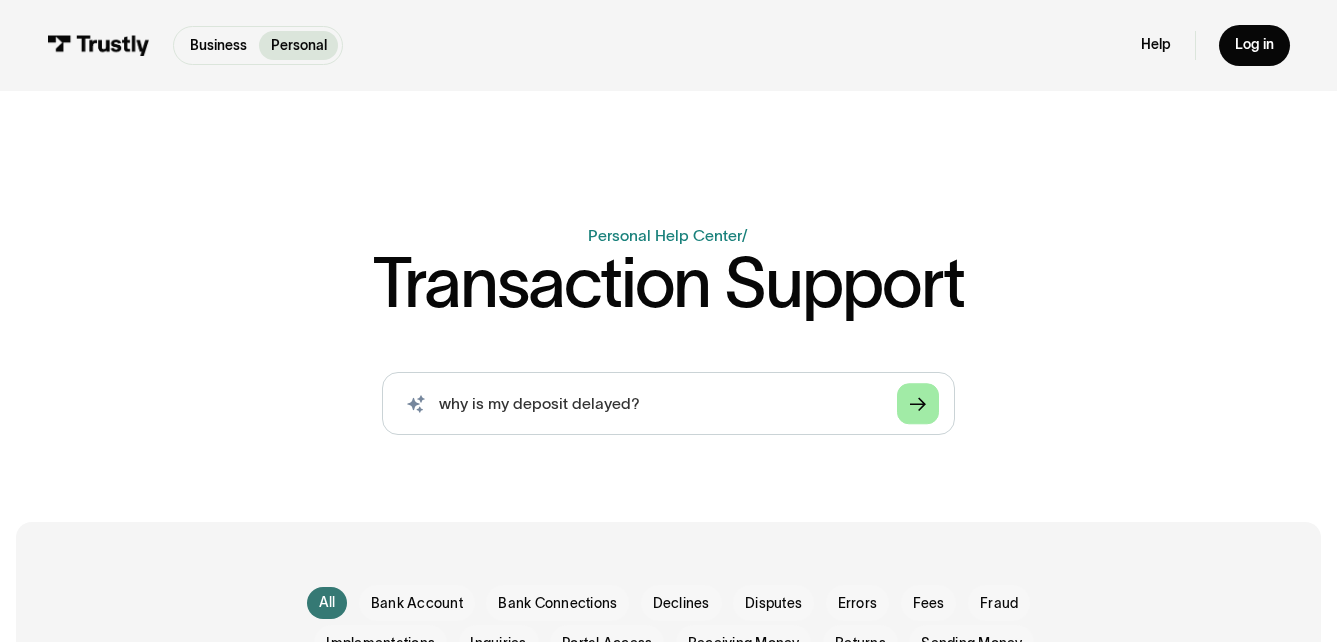 click on "Arrow Right" 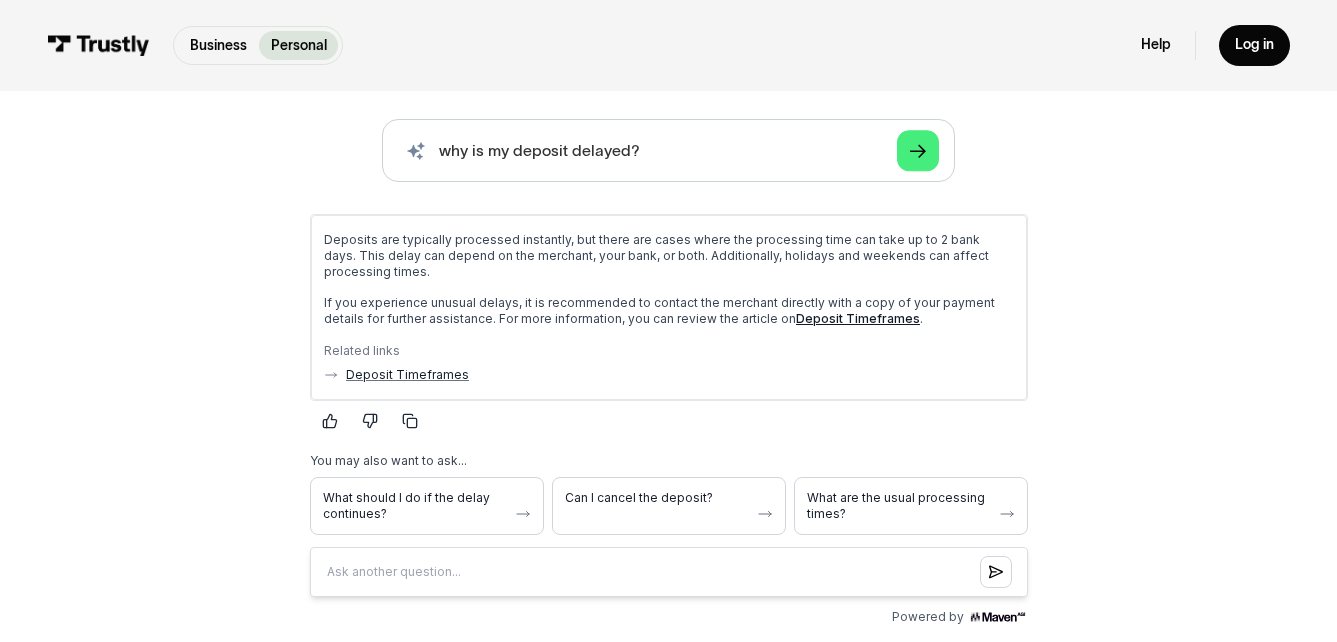 scroll, scrollTop: 300, scrollLeft: 0, axis: vertical 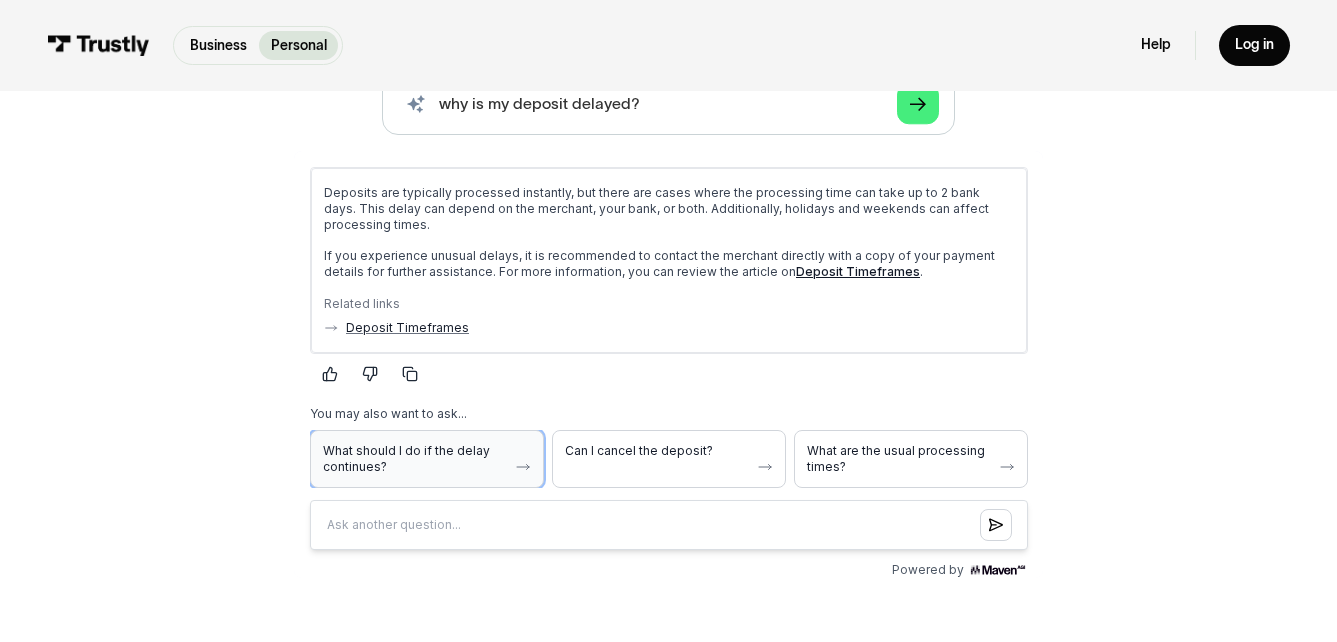 click on "What should I do if the delay continues?" at bounding box center (414, 459) 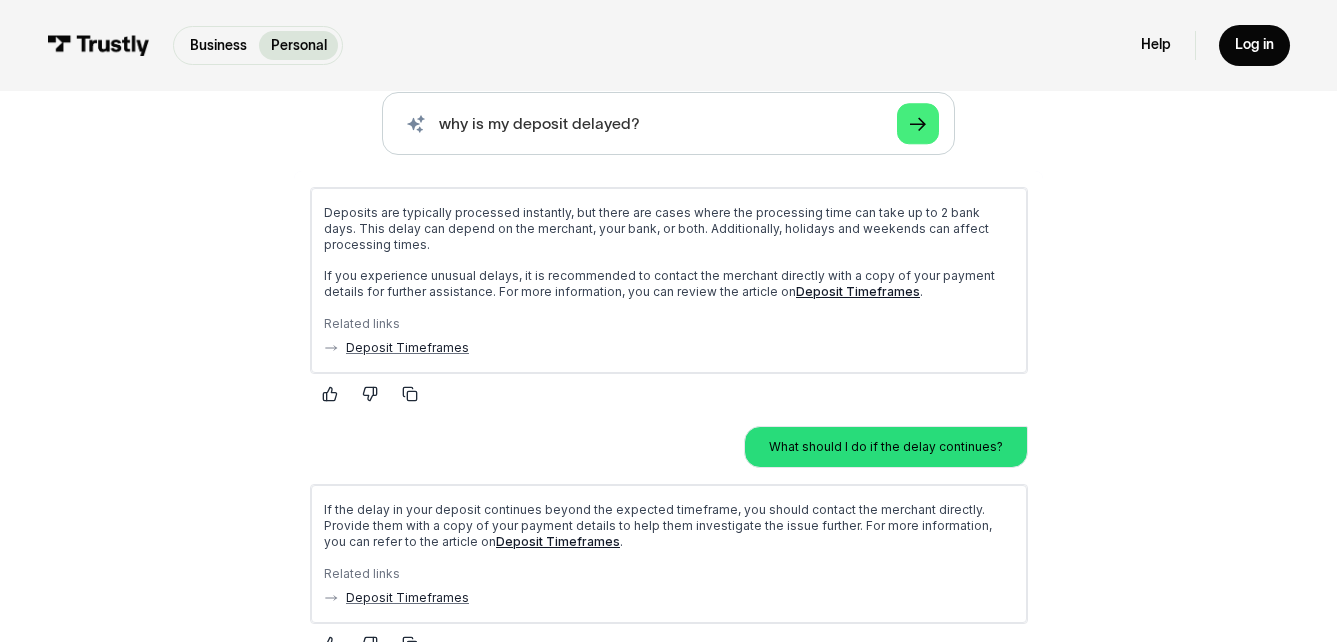 scroll, scrollTop: 0, scrollLeft: 0, axis: both 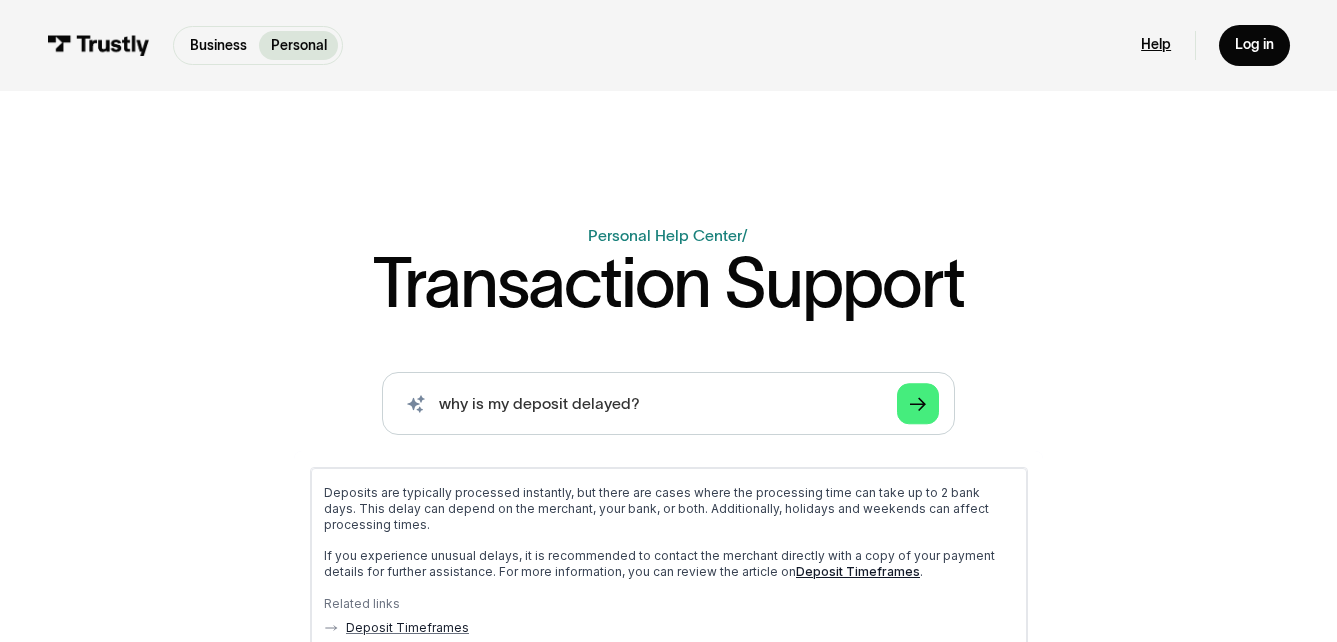 click on "Help" at bounding box center (1156, 45) 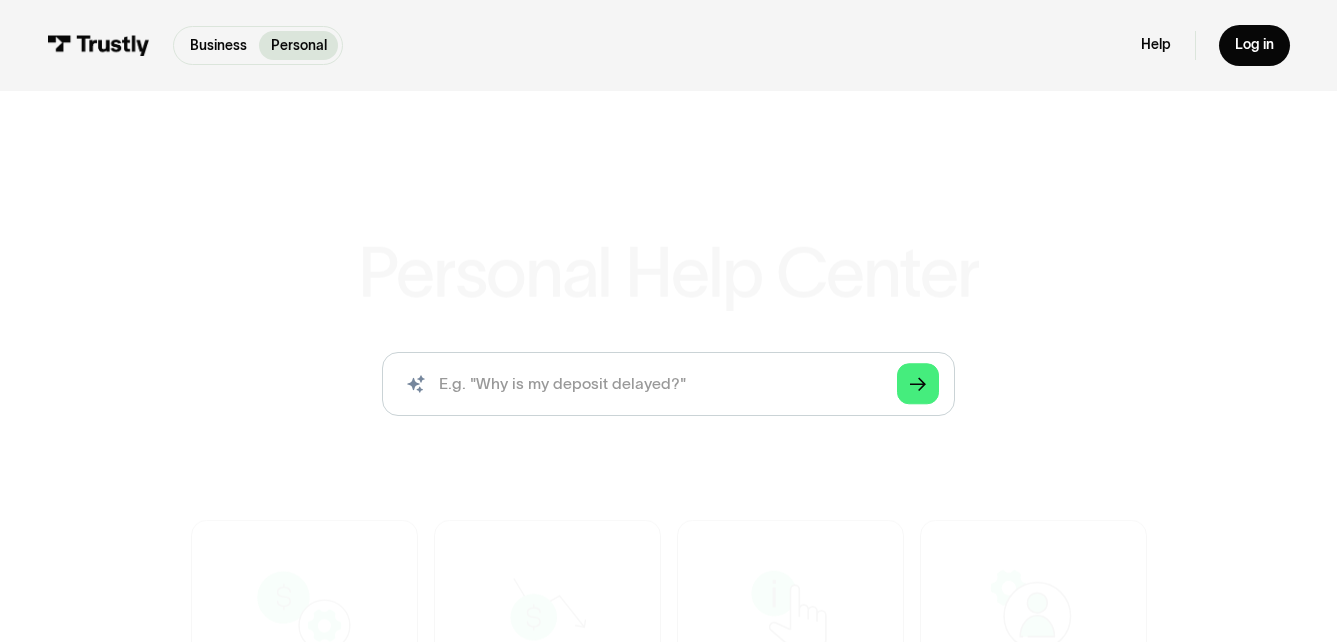 scroll, scrollTop: 0, scrollLeft: 0, axis: both 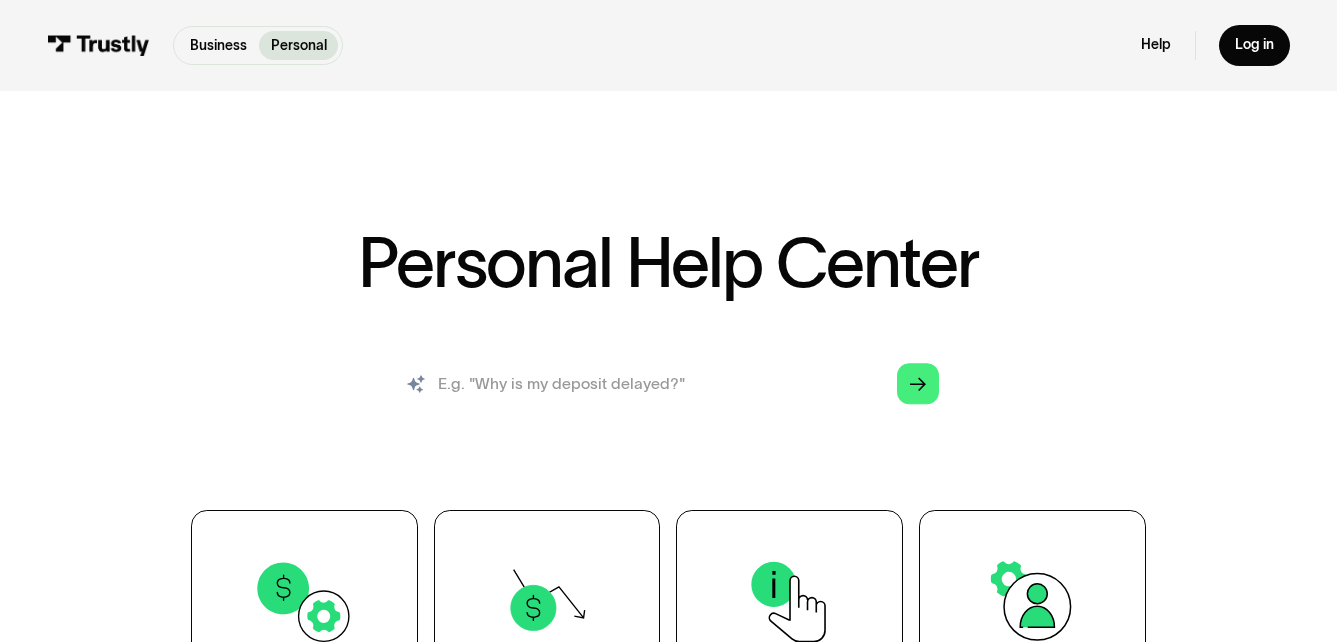 click at bounding box center (668, 383) 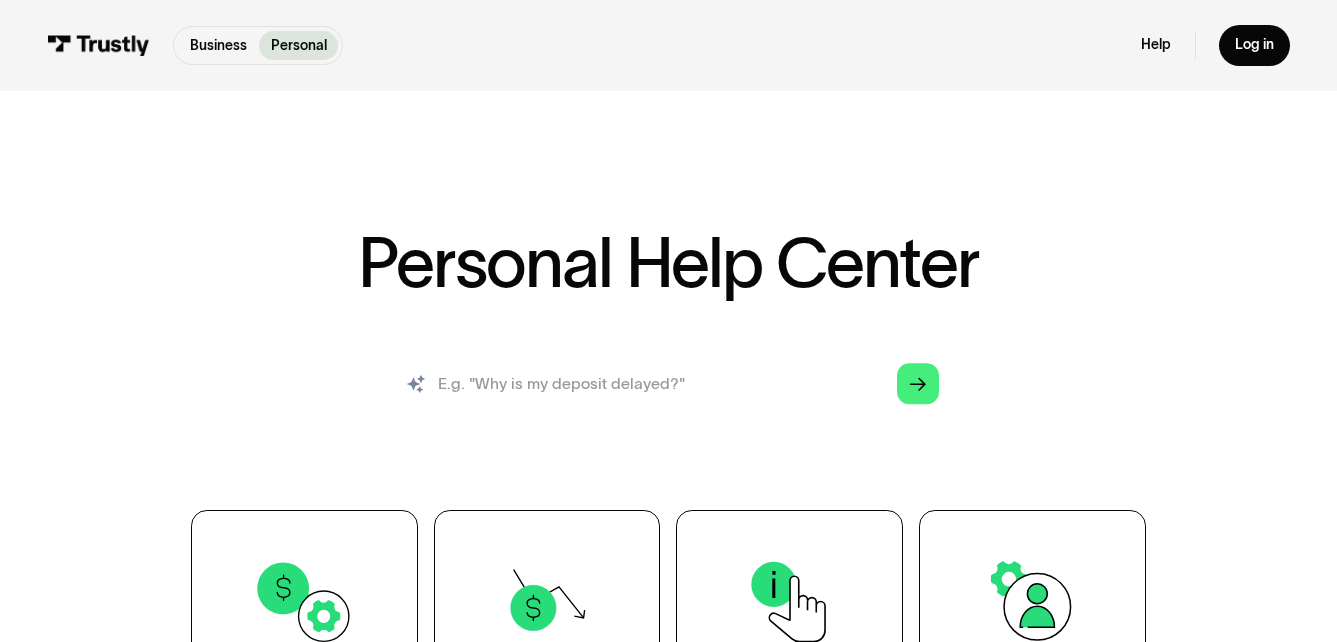 type on "why is my deposit delayed?" 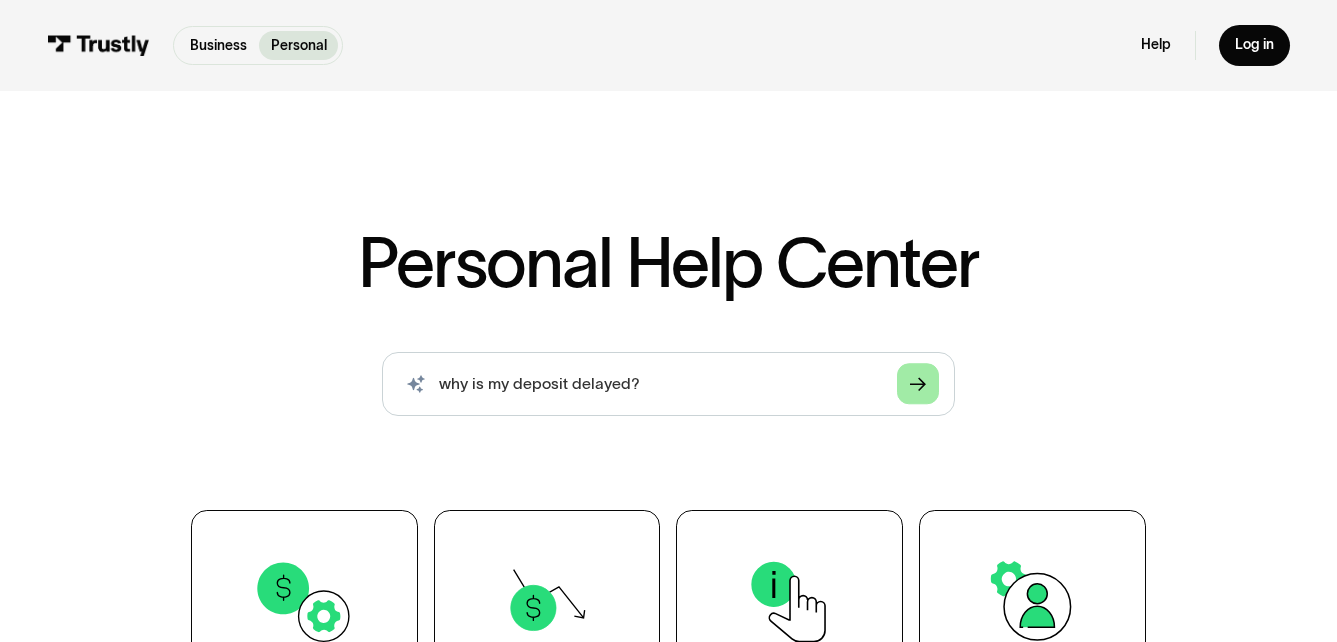 click on "Arrow Right" 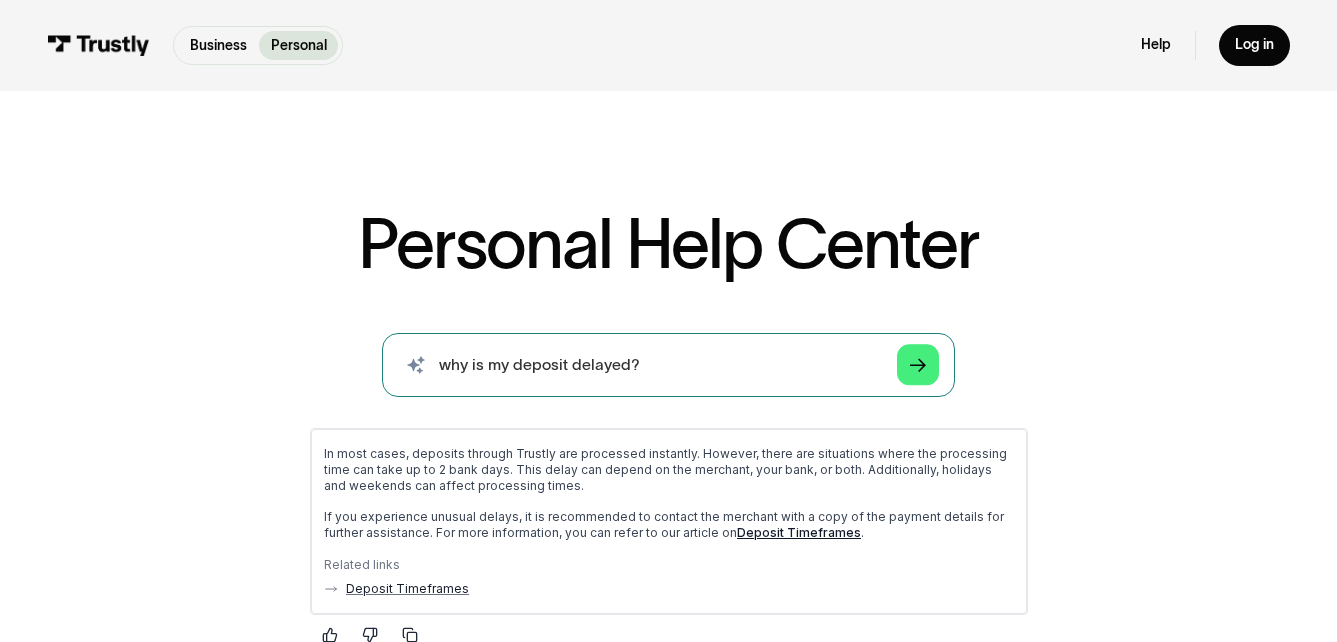 scroll, scrollTop: 0, scrollLeft: 0, axis: both 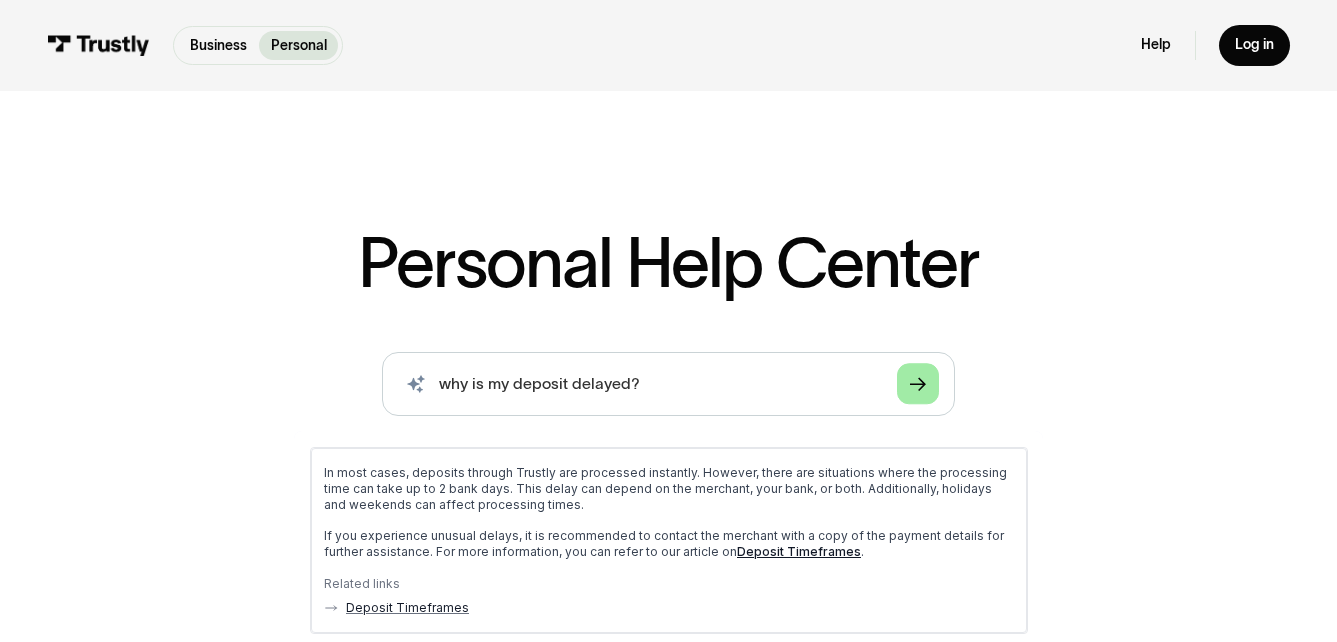 click on "Arrow Right" 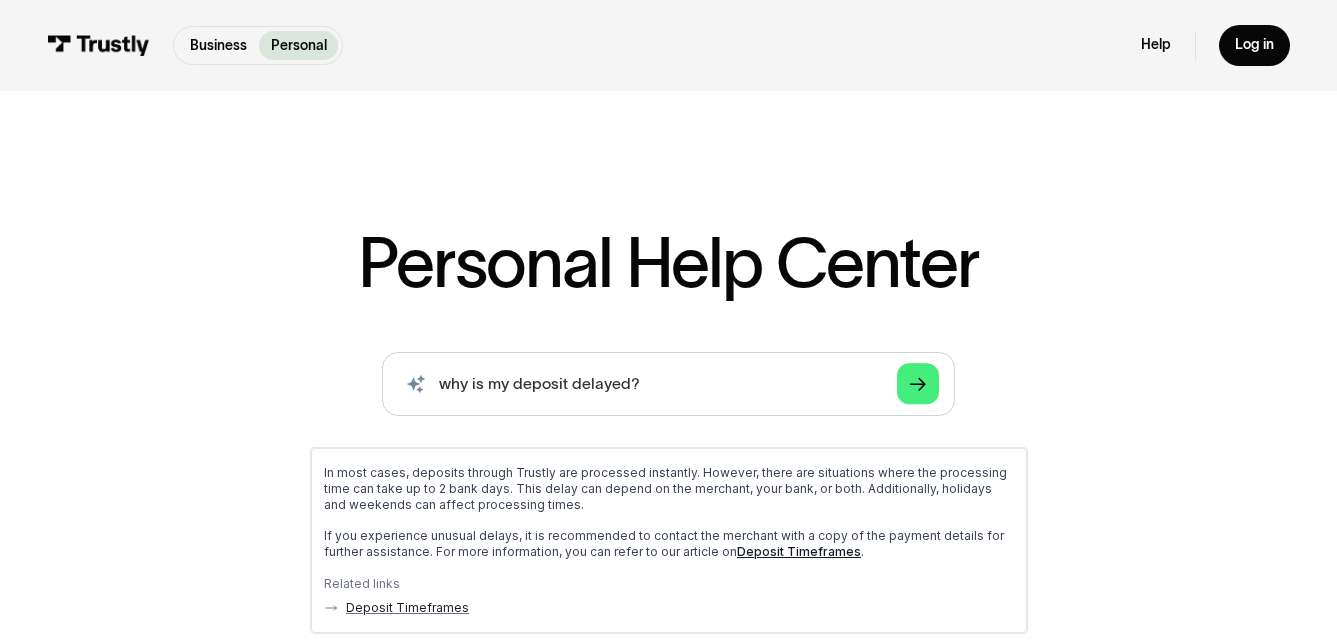 scroll, scrollTop: 100, scrollLeft: 0, axis: vertical 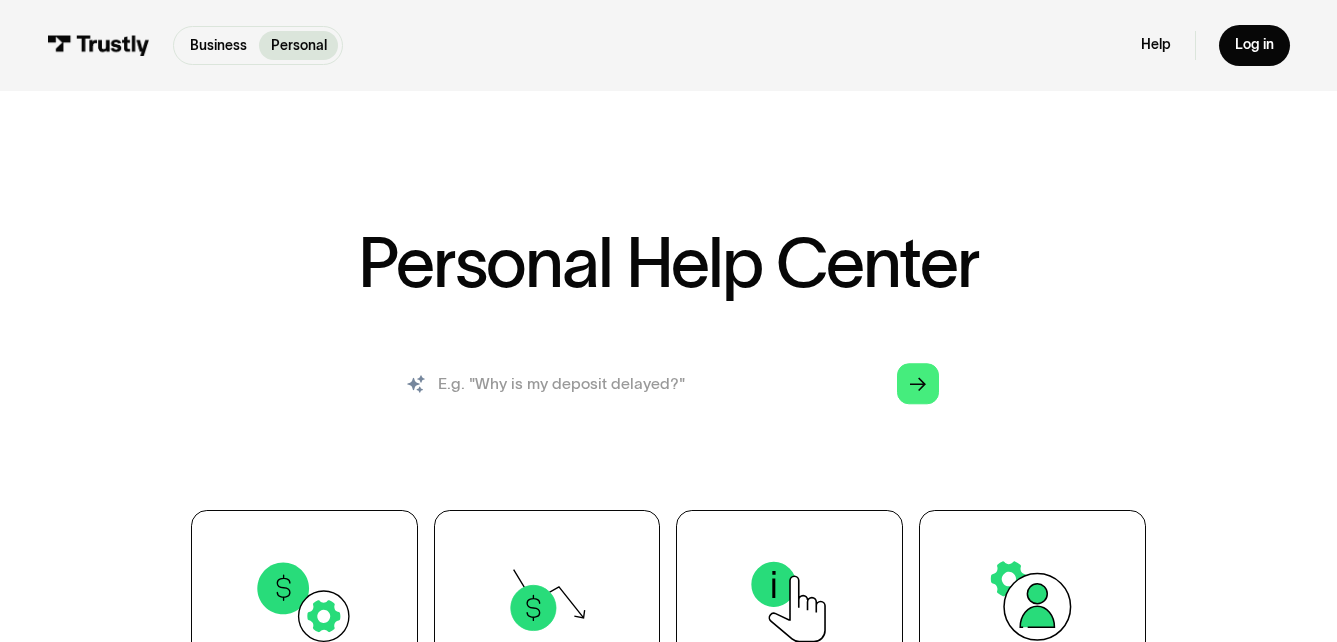 click at bounding box center [668, 383] 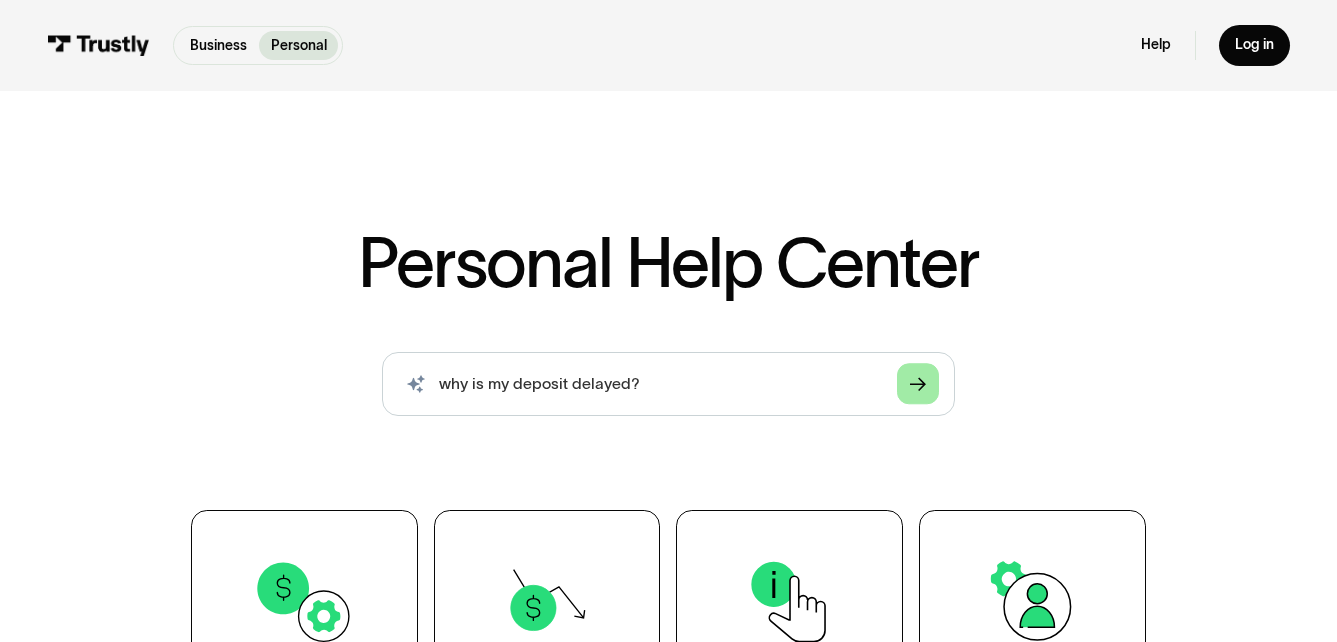 click on "Arrow Right" 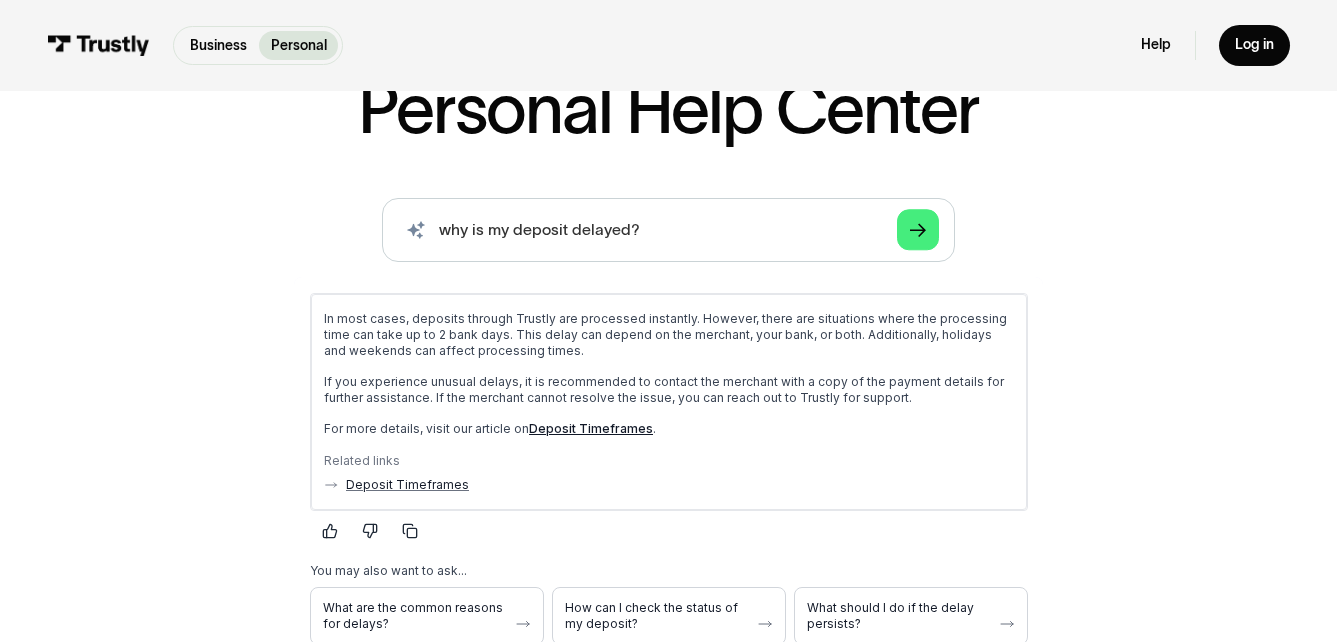 scroll, scrollTop: 200, scrollLeft: 0, axis: vertical 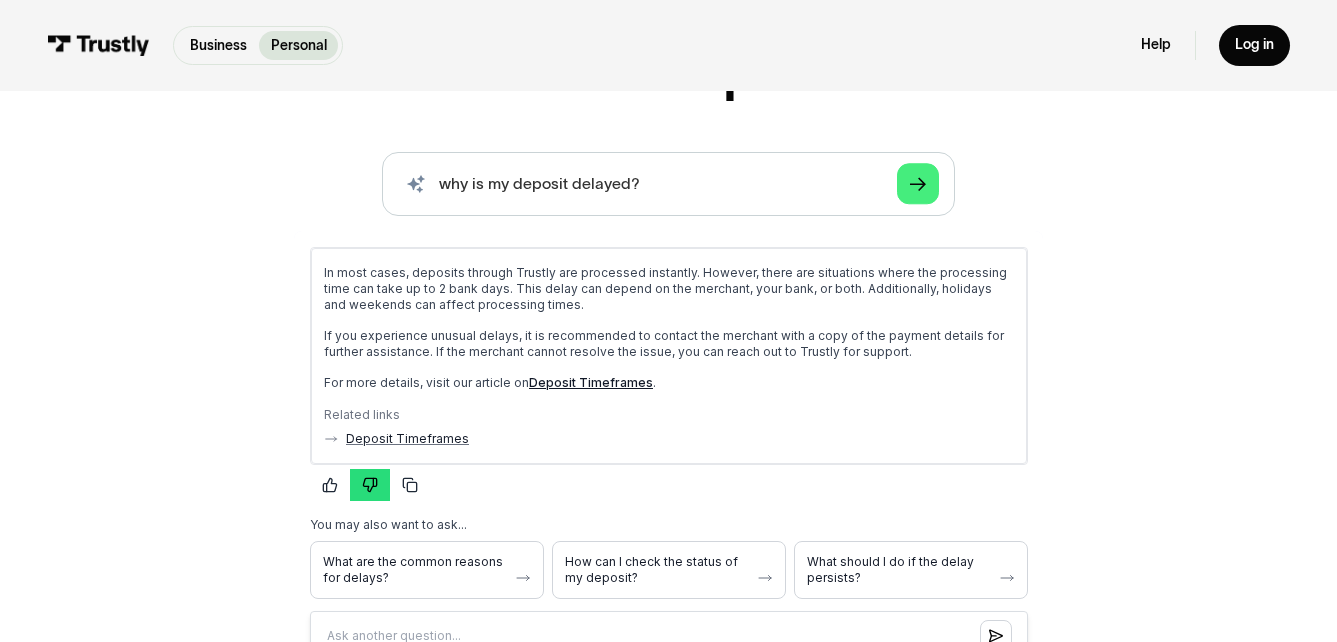 click 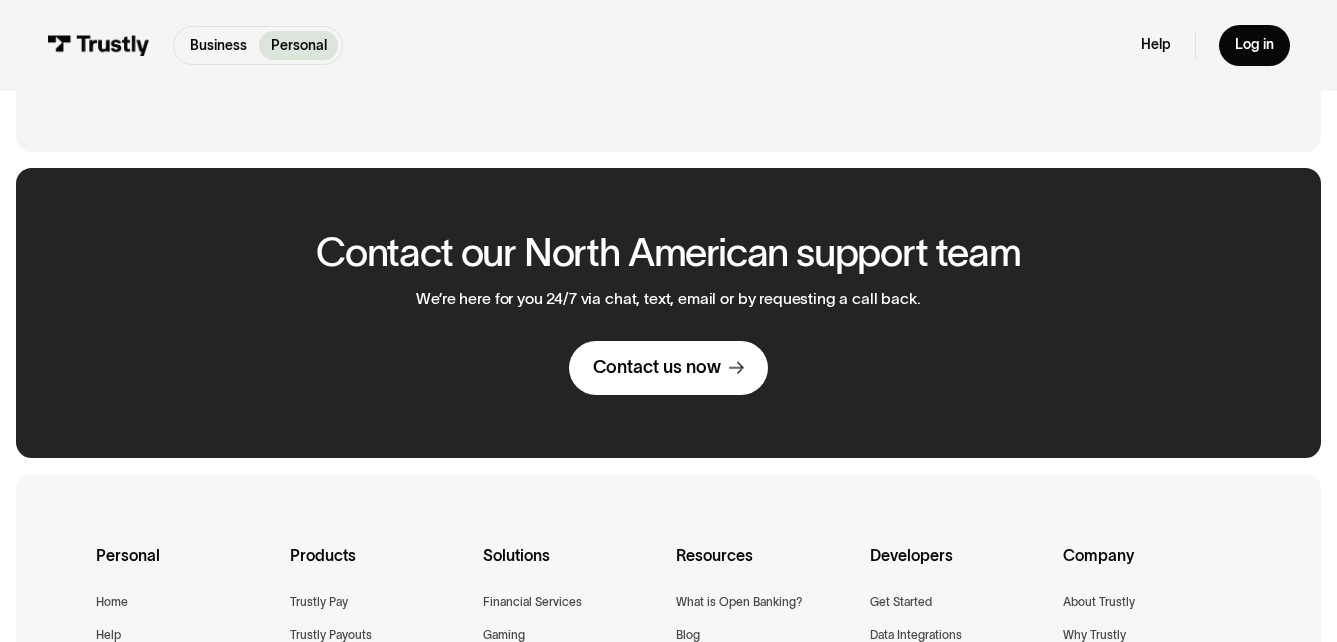 scroll, scrollTop: 1800, scrollLeft: 0, axis: vertical 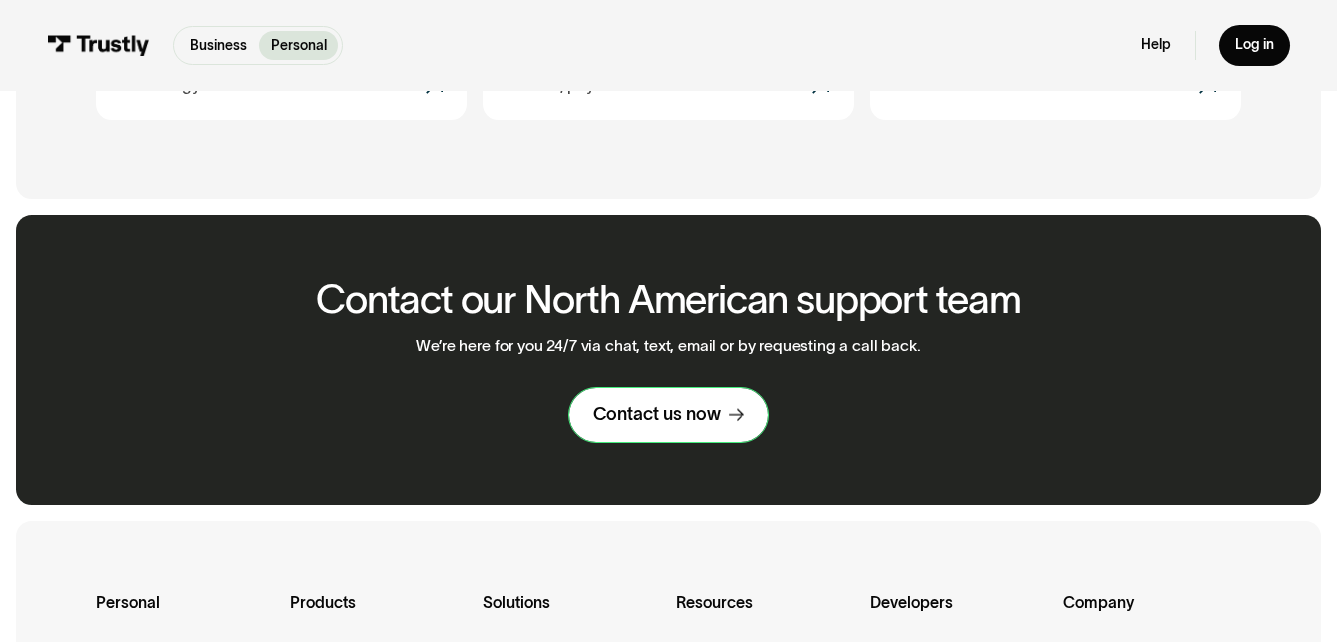 click on "Contact us now" at bounding box center (668, 415) 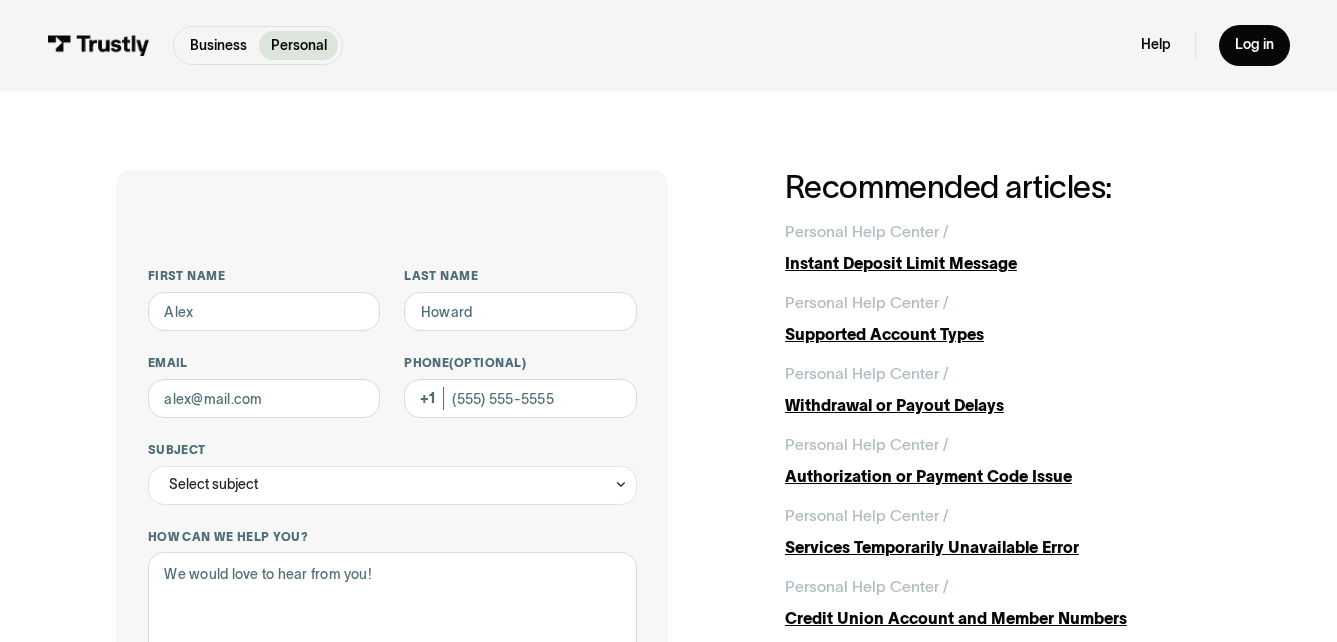 scroll, scrollTop: 0, scrollLeft: 0, axis: both 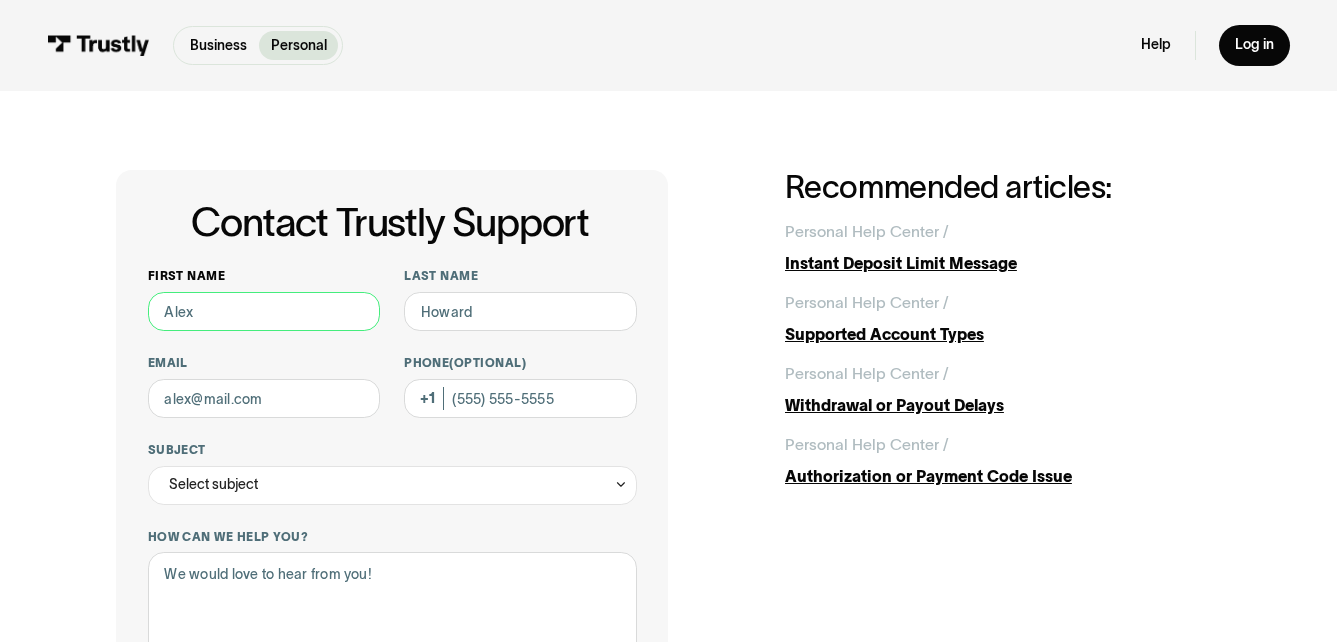 click on "First name" at bounding box center [264, 311] 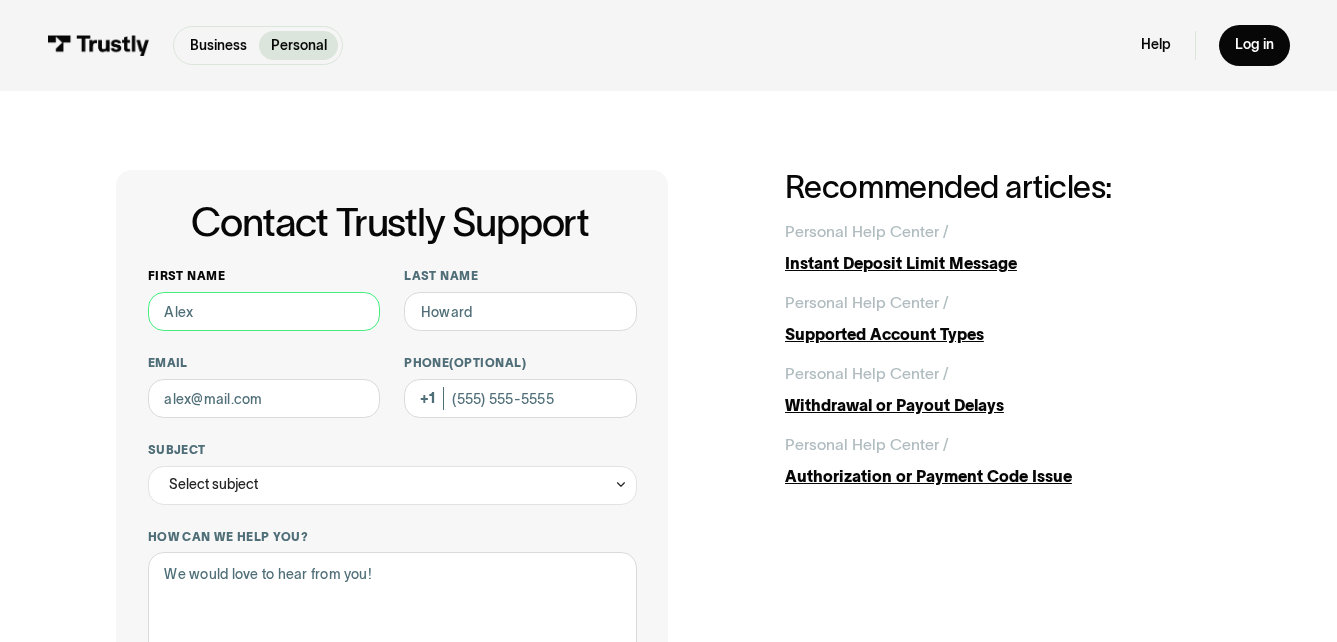 type on "[FIRST]" 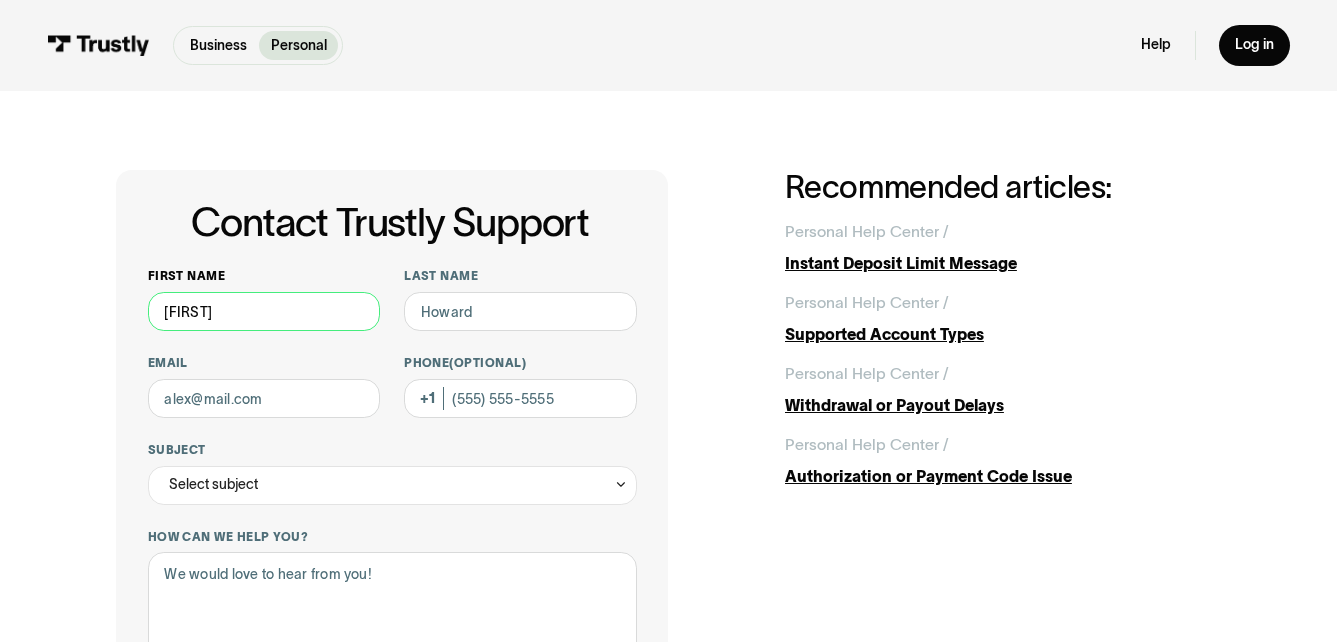 type on "[LAST]" 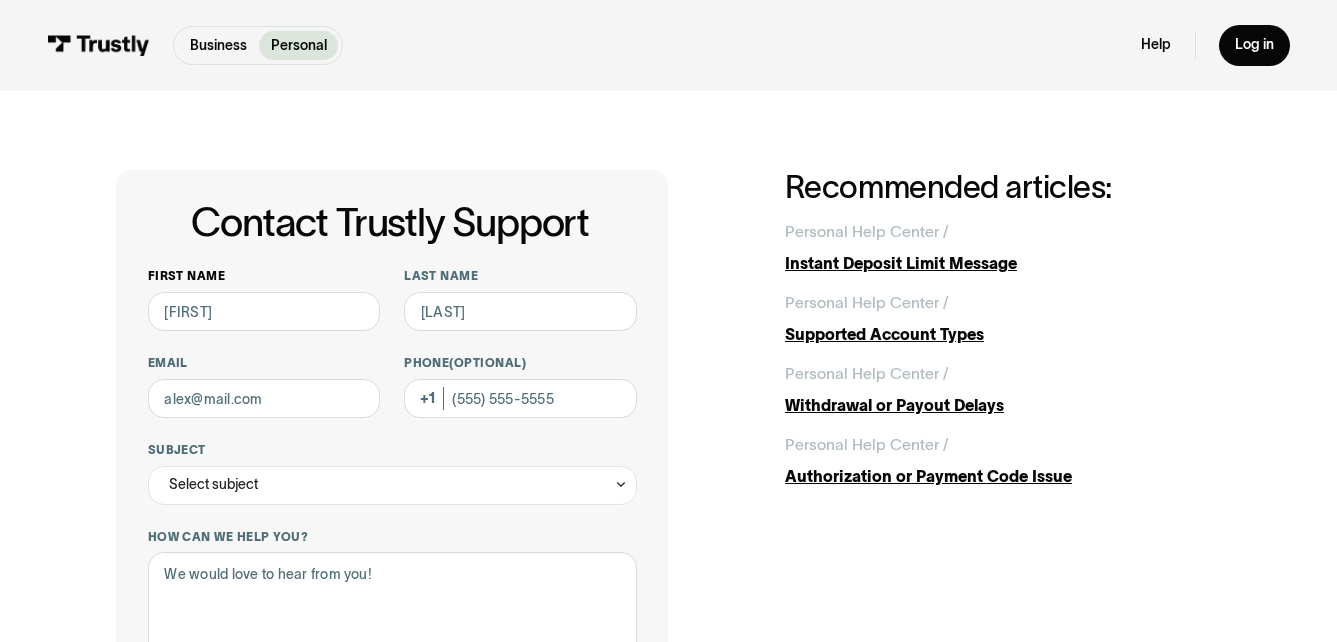 type on "[EMAIL]" 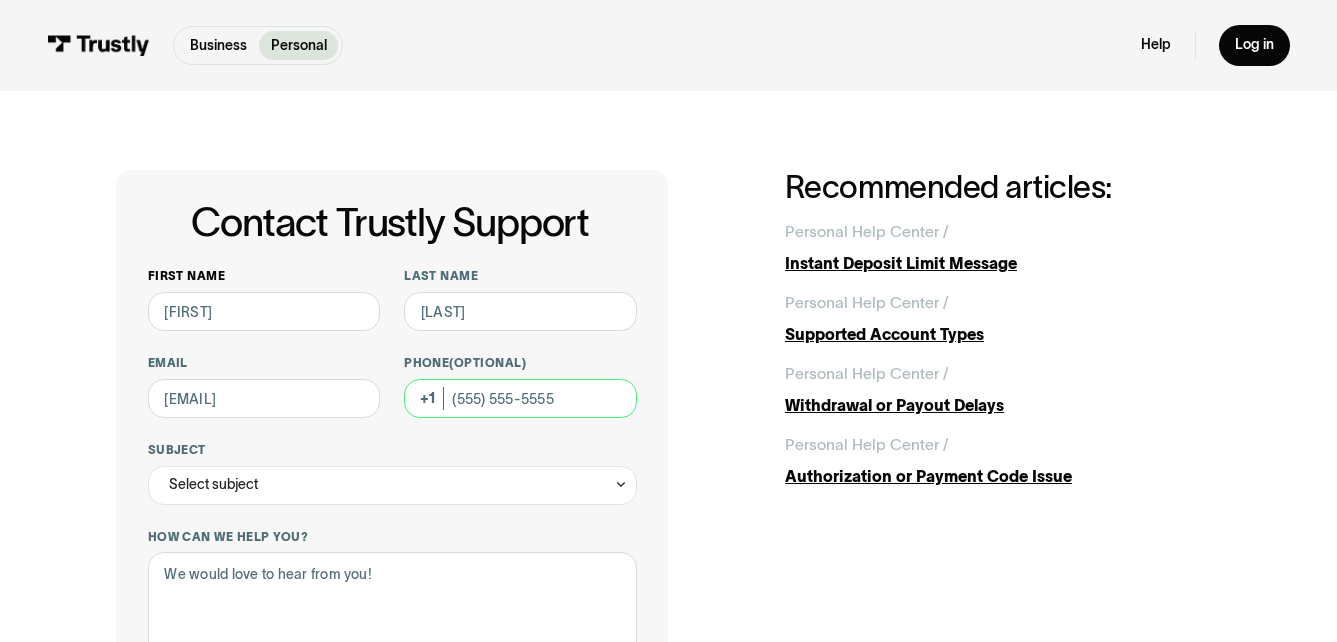 type on "[PHONE]" 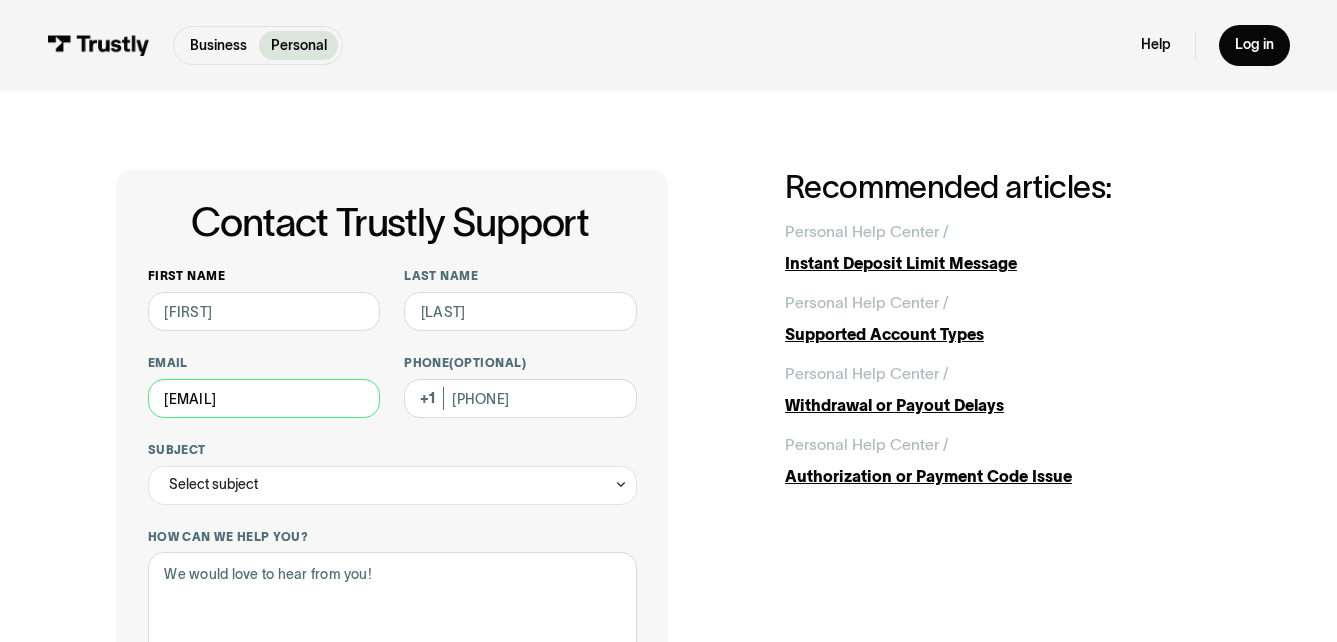 drag, startPoint x: 346, startPoint y: 401, endPoint x: 108, endPoint y: 403, distance: 238.0084 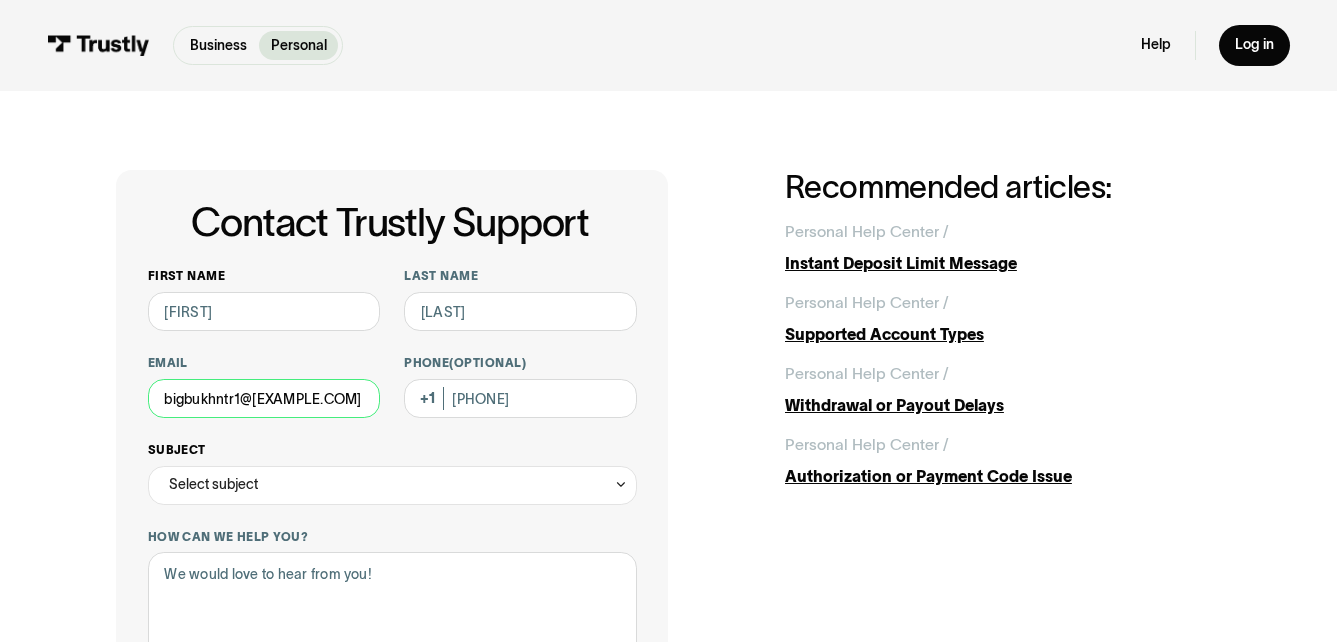 type on "bigbukhntr1@[EXAMPLE.COM]" 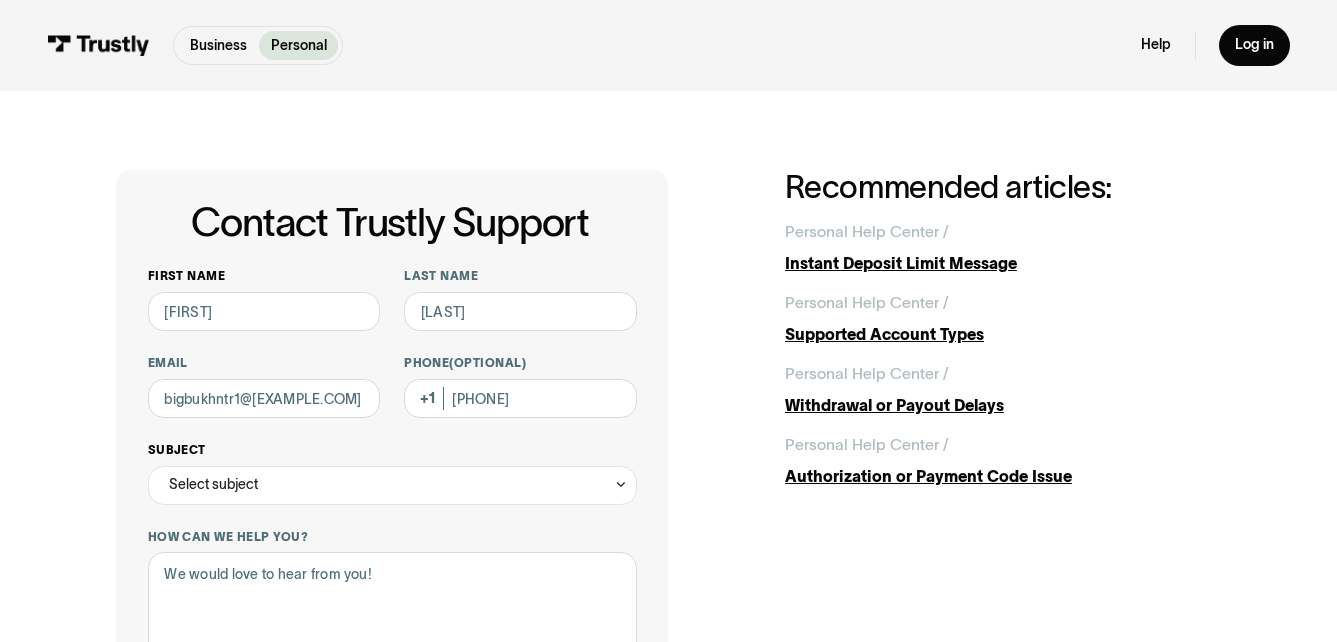 click on "Select subject" at bounding box center (392, 485) 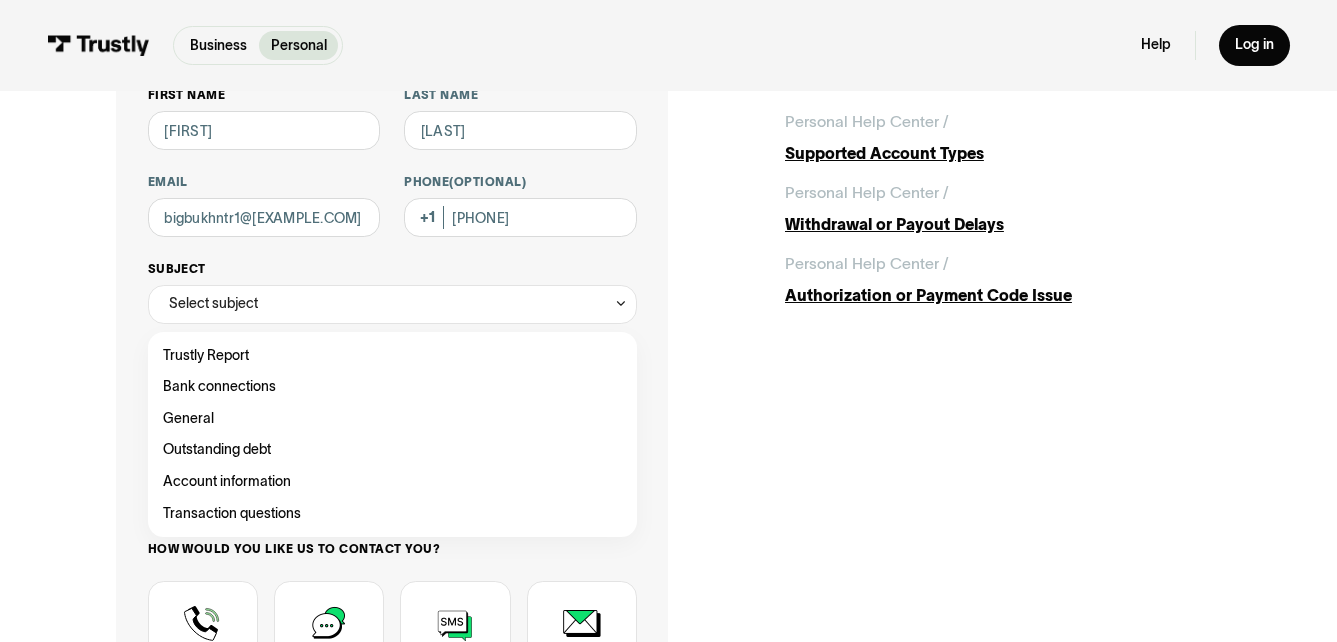 scroll, scrollTop: 200, scrollLeft: 0, axis: vertical 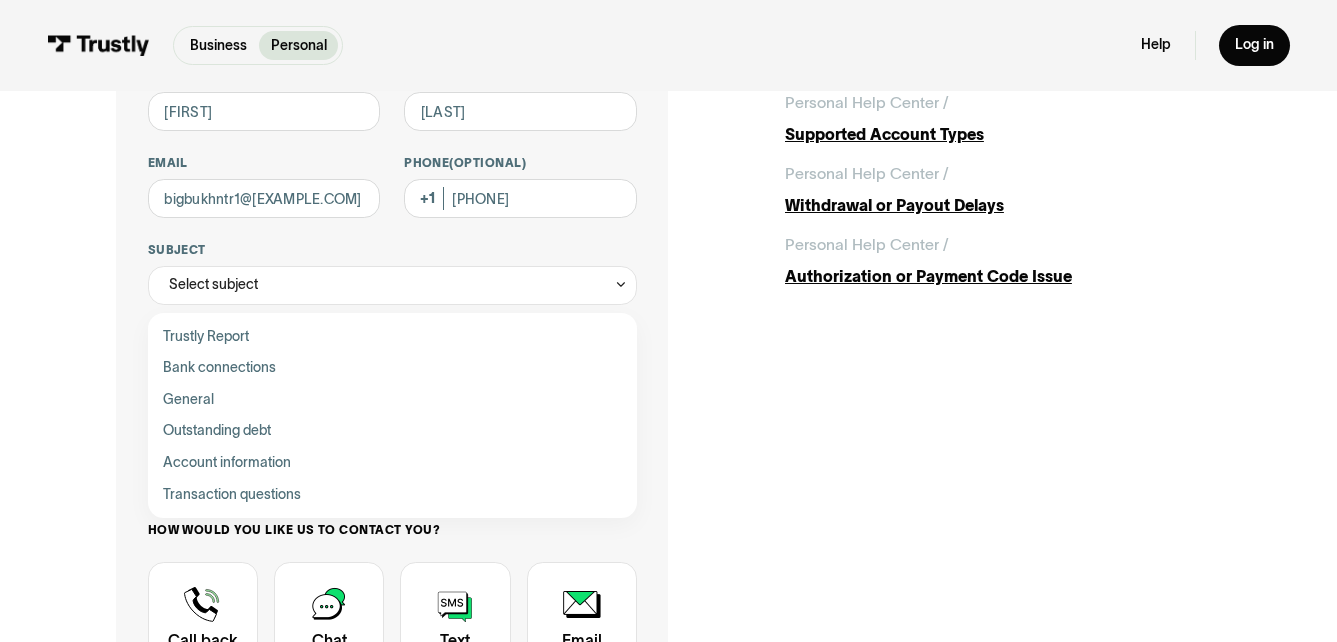 click at bounding box center (392, 495) 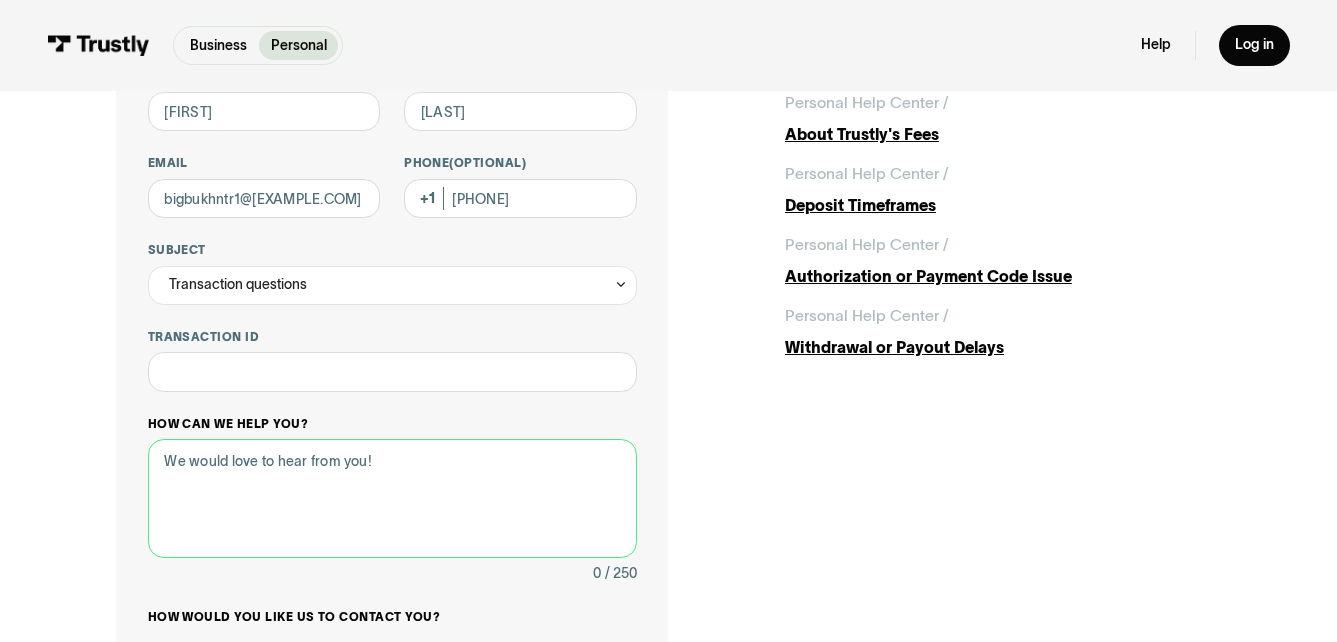 click on "How can we help you?" at bounding box center [392, 498] 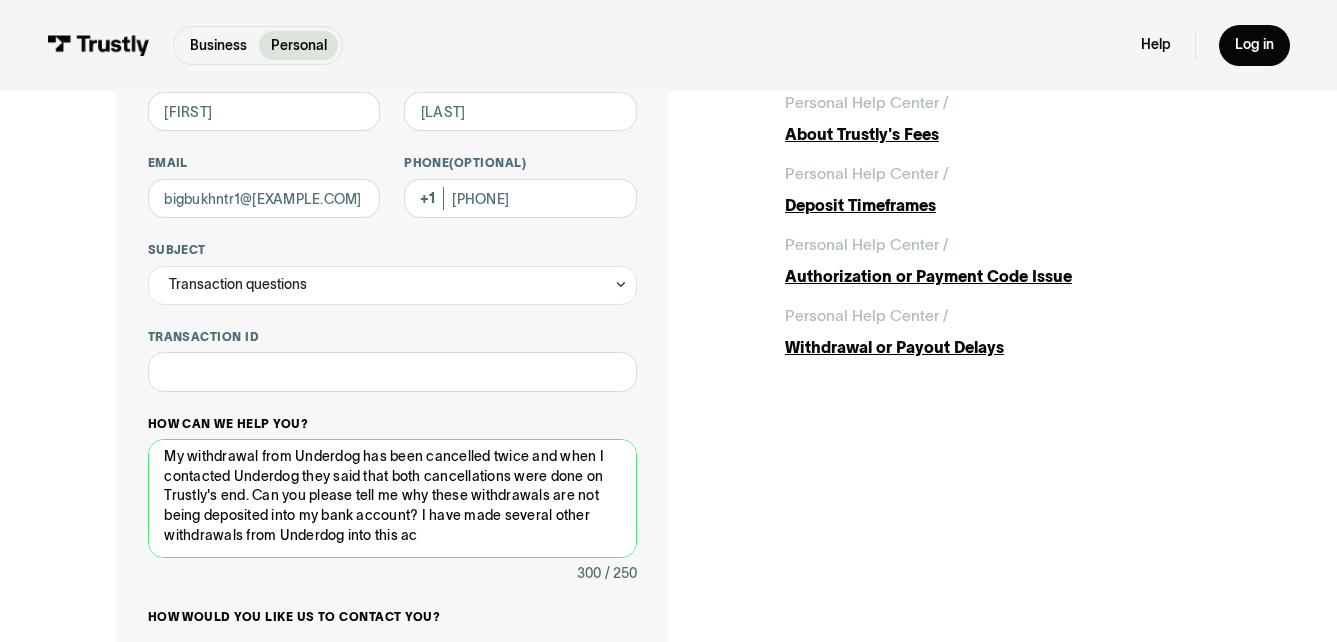 scroll, scrollTop: 6, scrollLeft: 0, axis: vertical 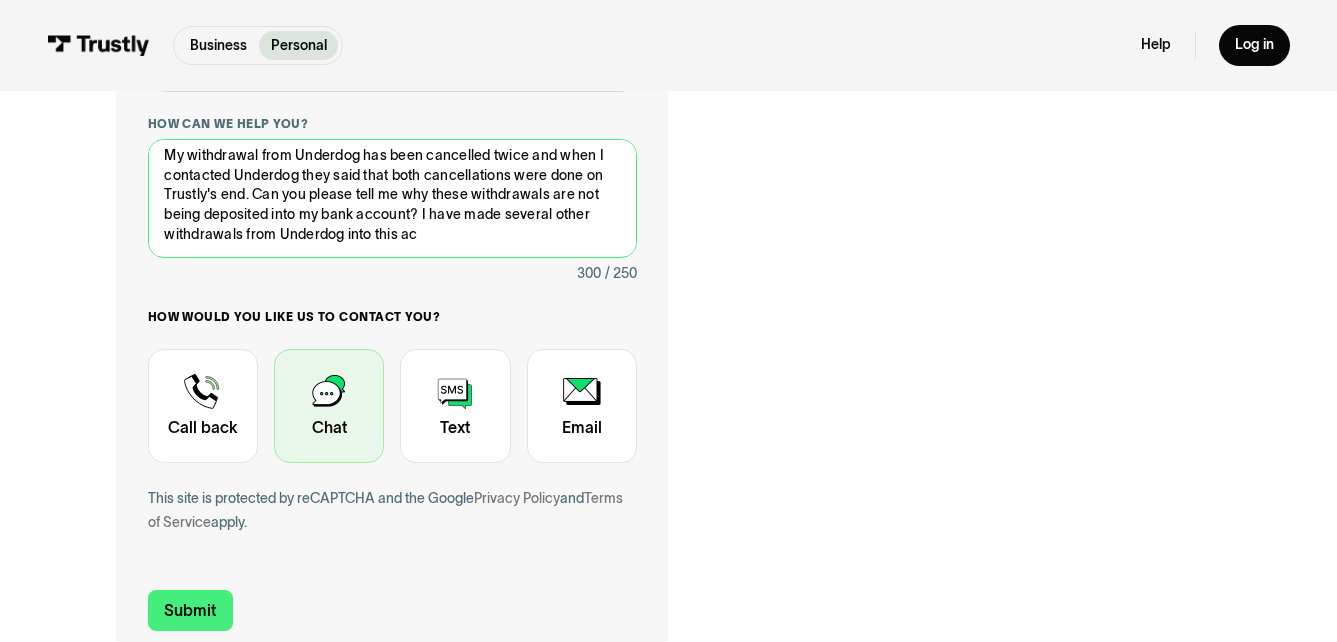 type on "My withdrawal from Underdog has been cancelled twice and when I contacted Underdog they said that both cancellations were done on Trustly's end. Can you please tell me why these withdrawals are not being deposited into my bank account? I have made several other withdrawals from Underdog into this ac" 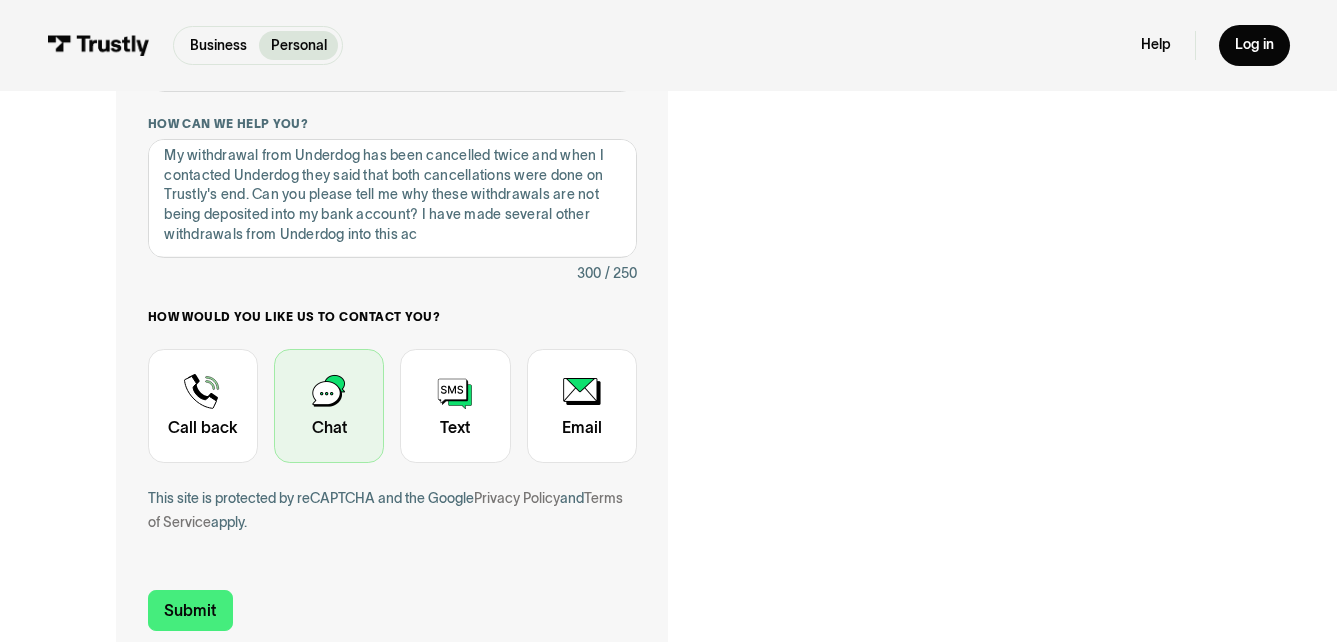 click at bounding box center [329, 406] 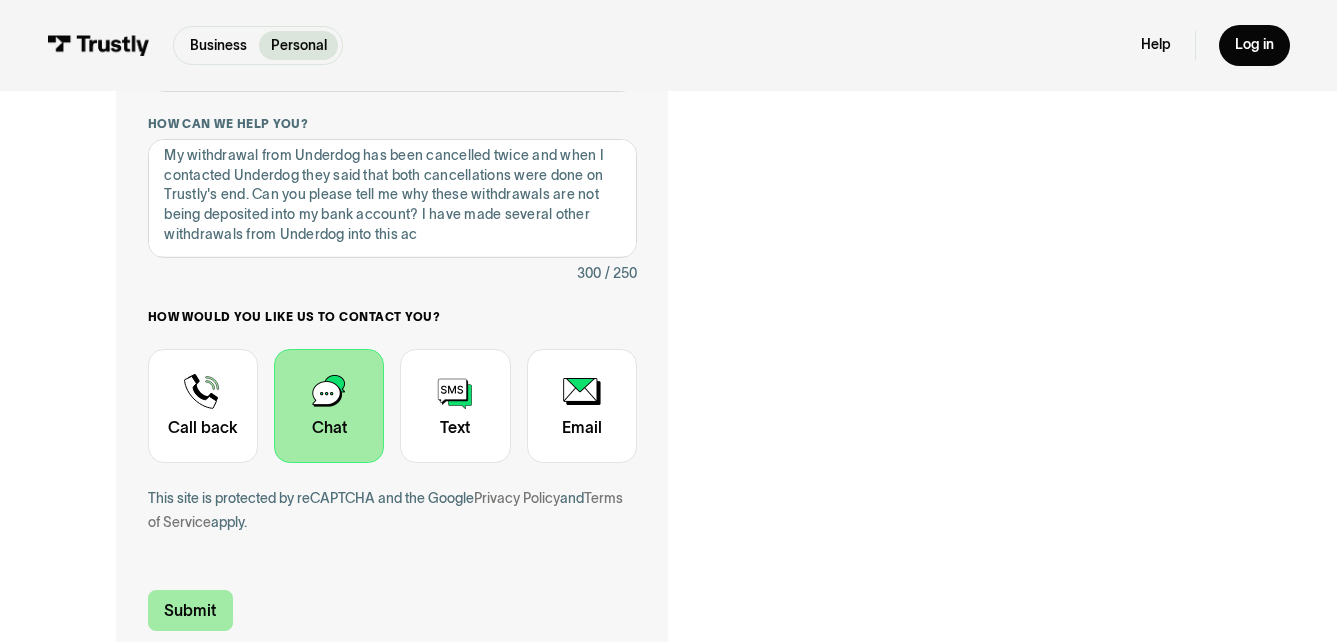click on "Submit" at bounding box center (191, 610) 